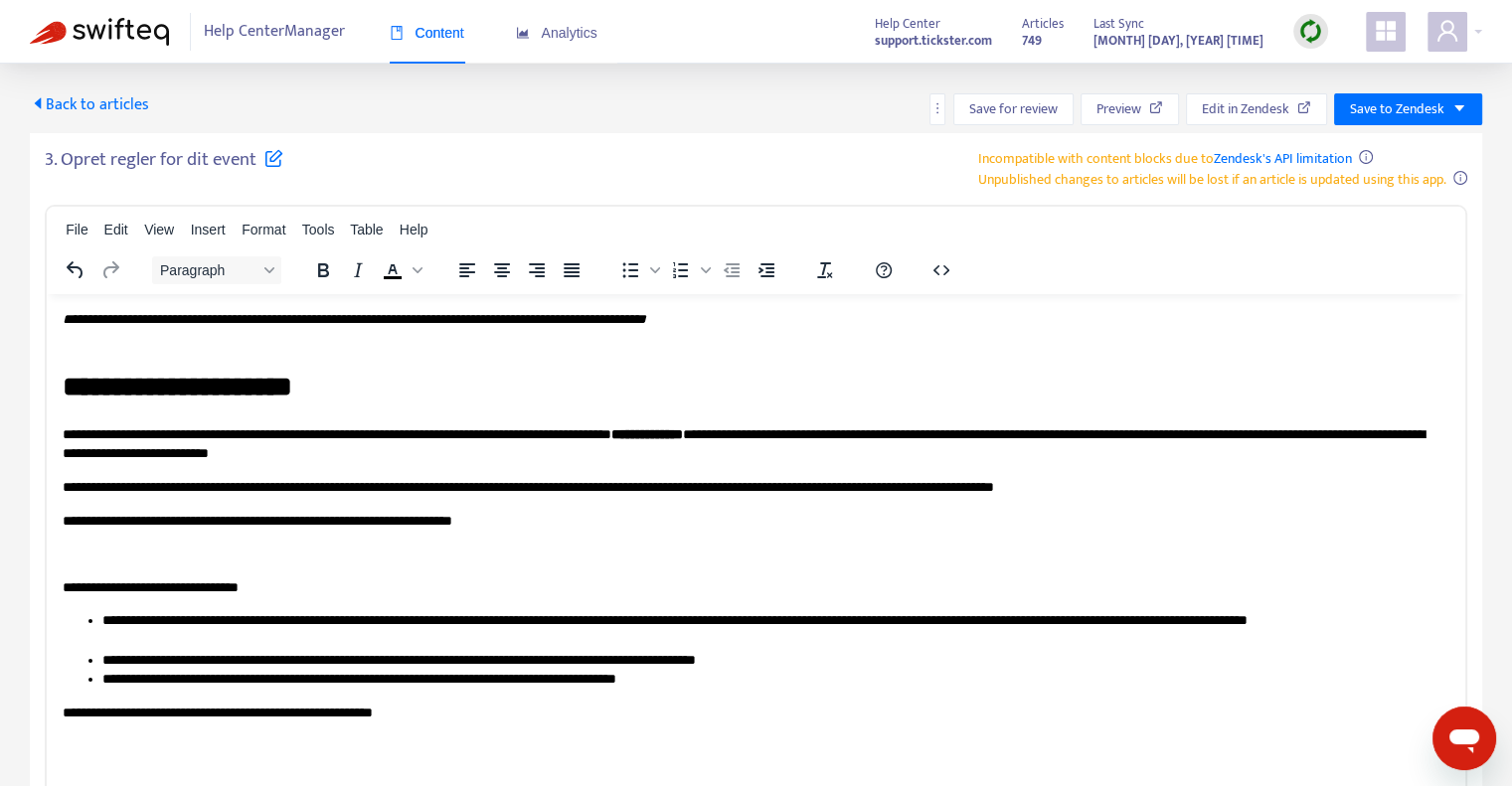 scroll, scrollTop: 0, scrollLeft: 0, axis: both 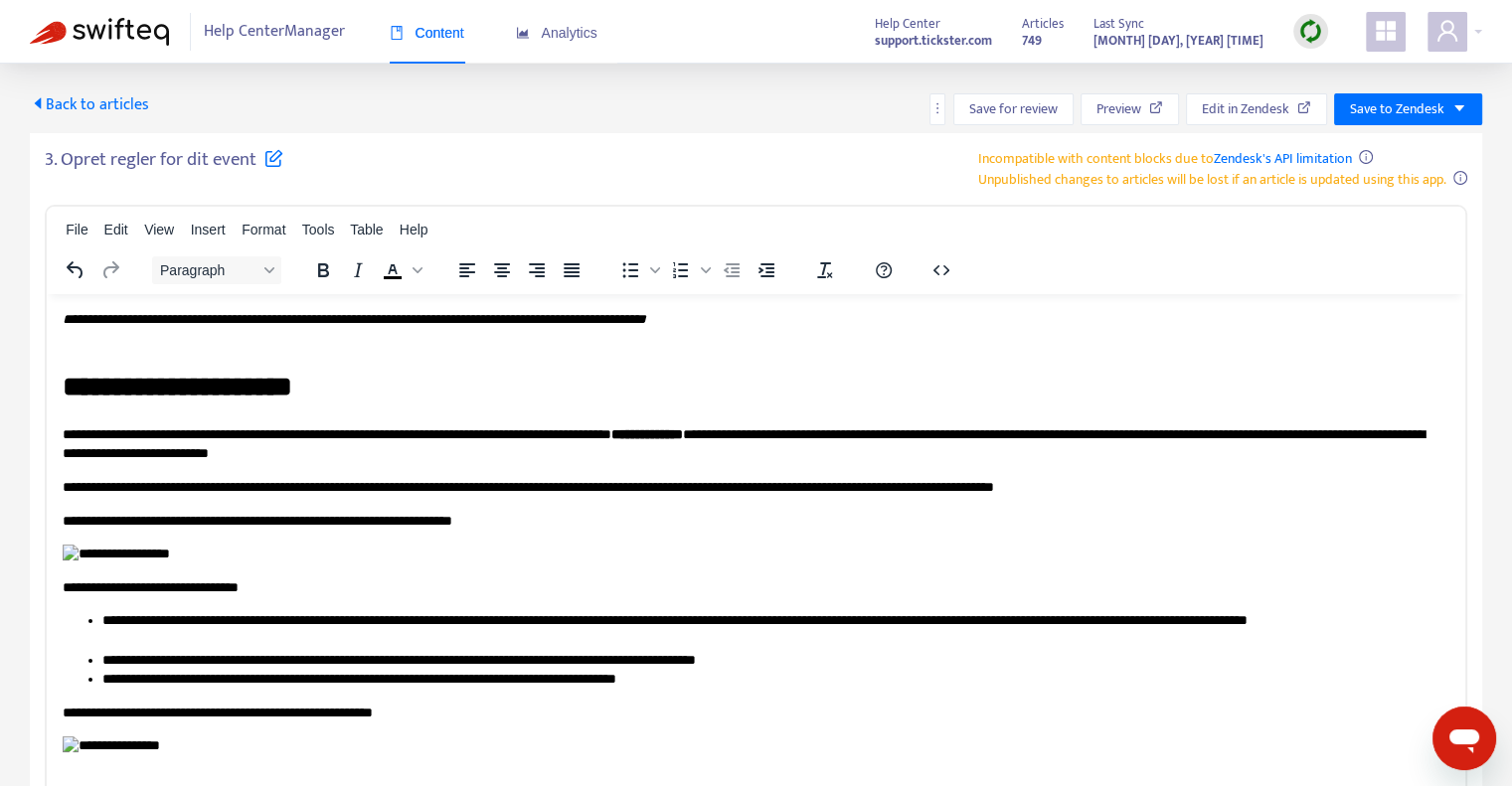 click on "Back to articles" at bounding box center [89, 104] 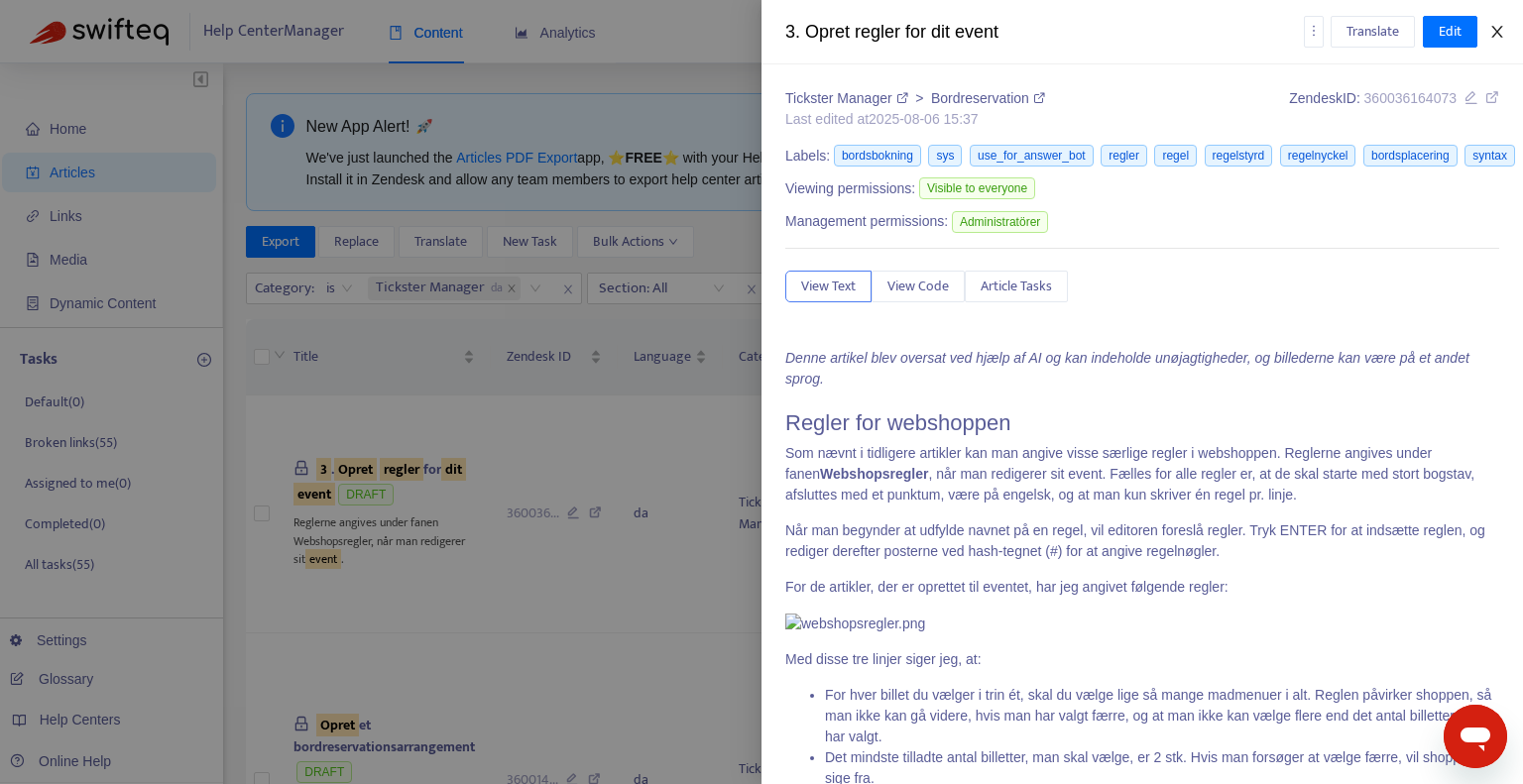 click 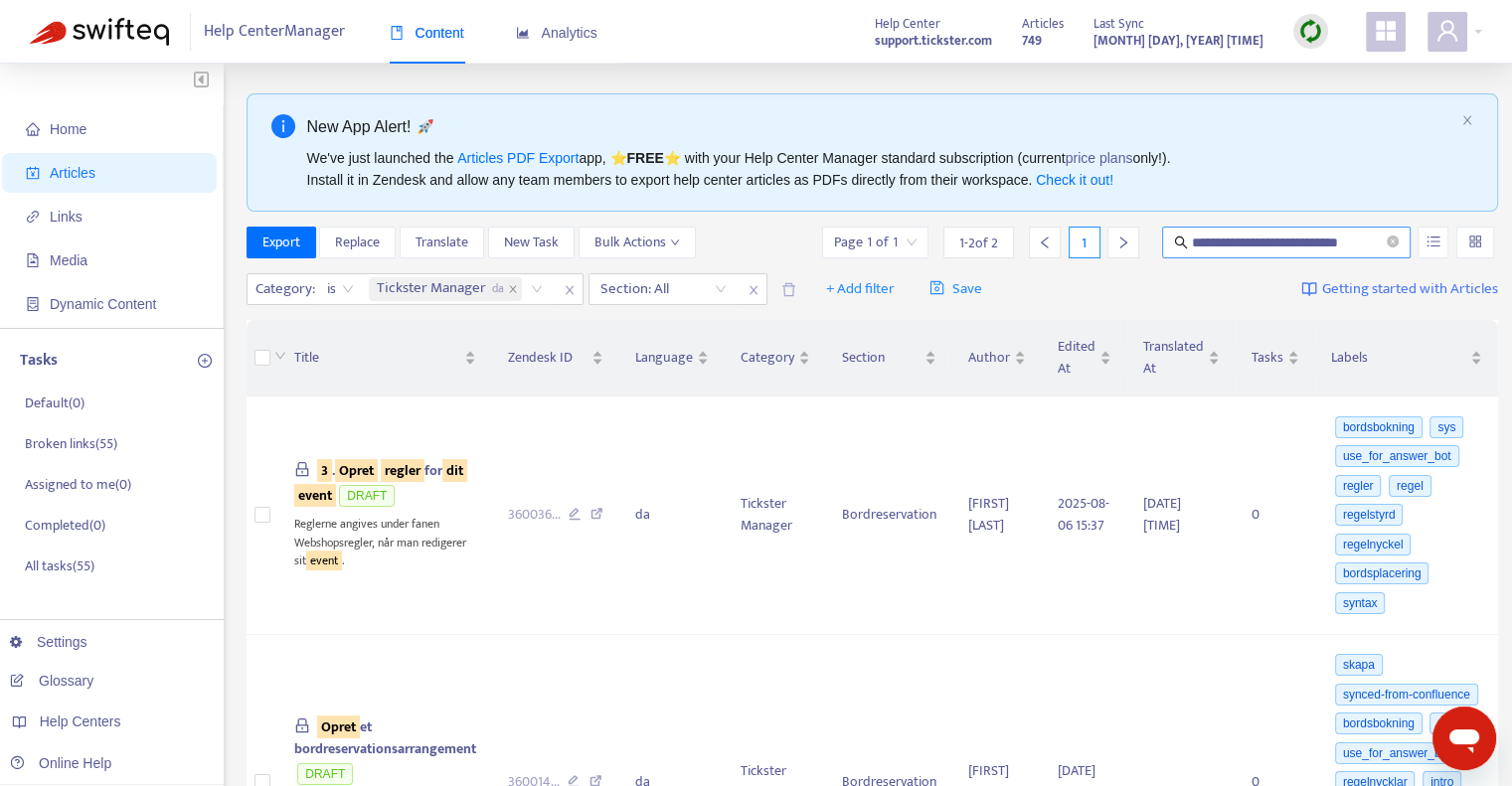 click on "**********" at bounding box center [1287, 242] 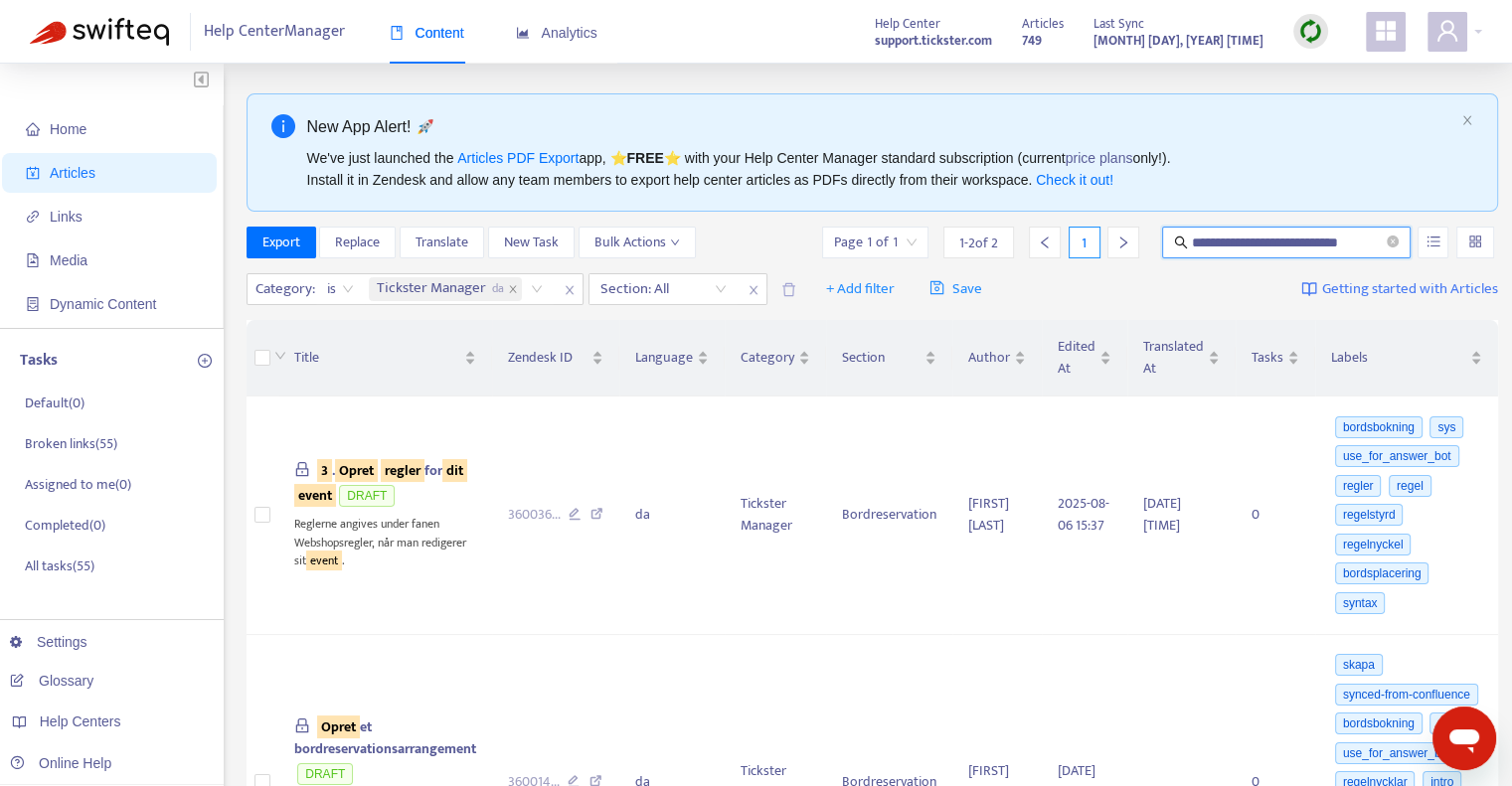 paste 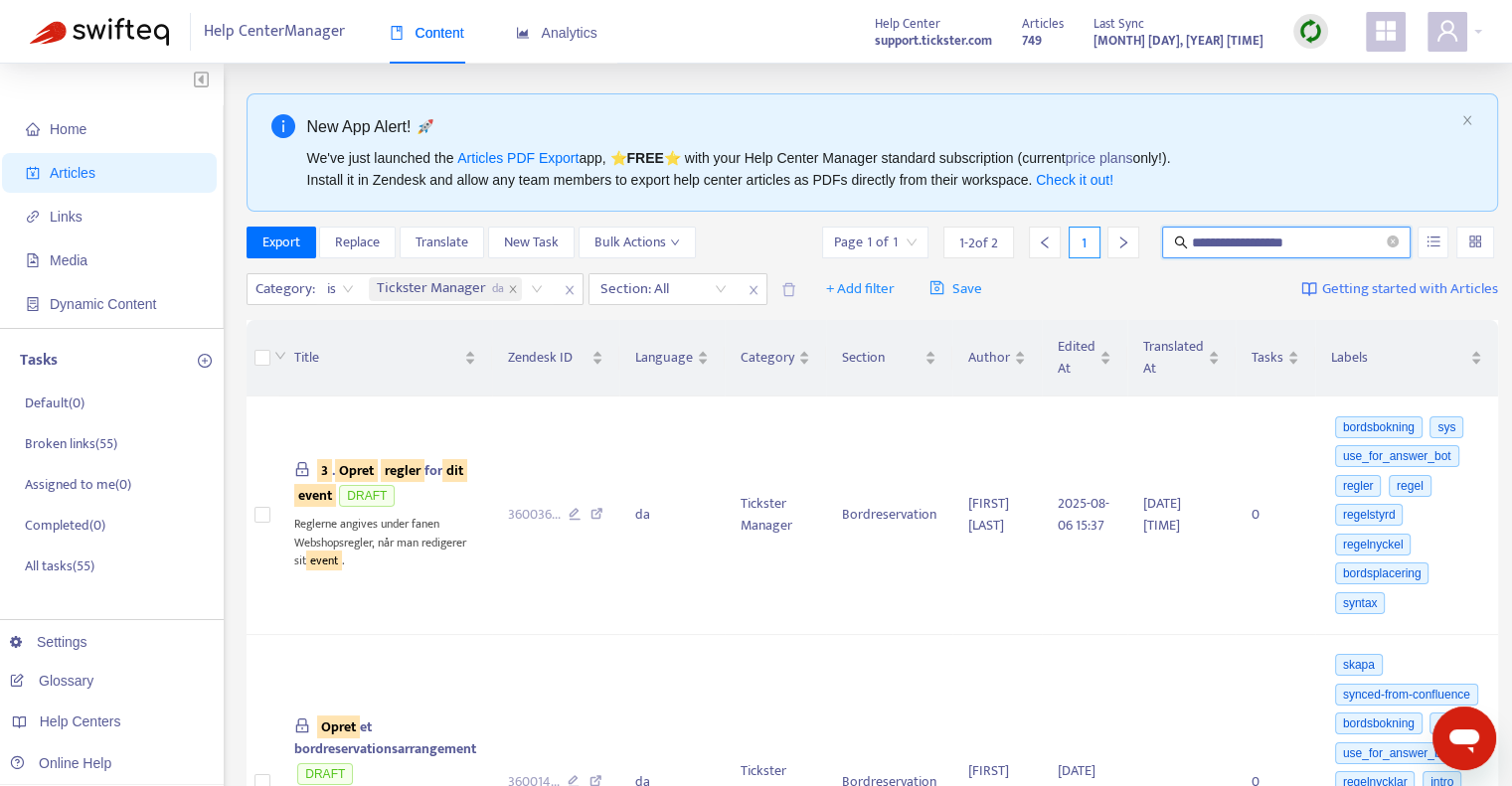 type on "**********" 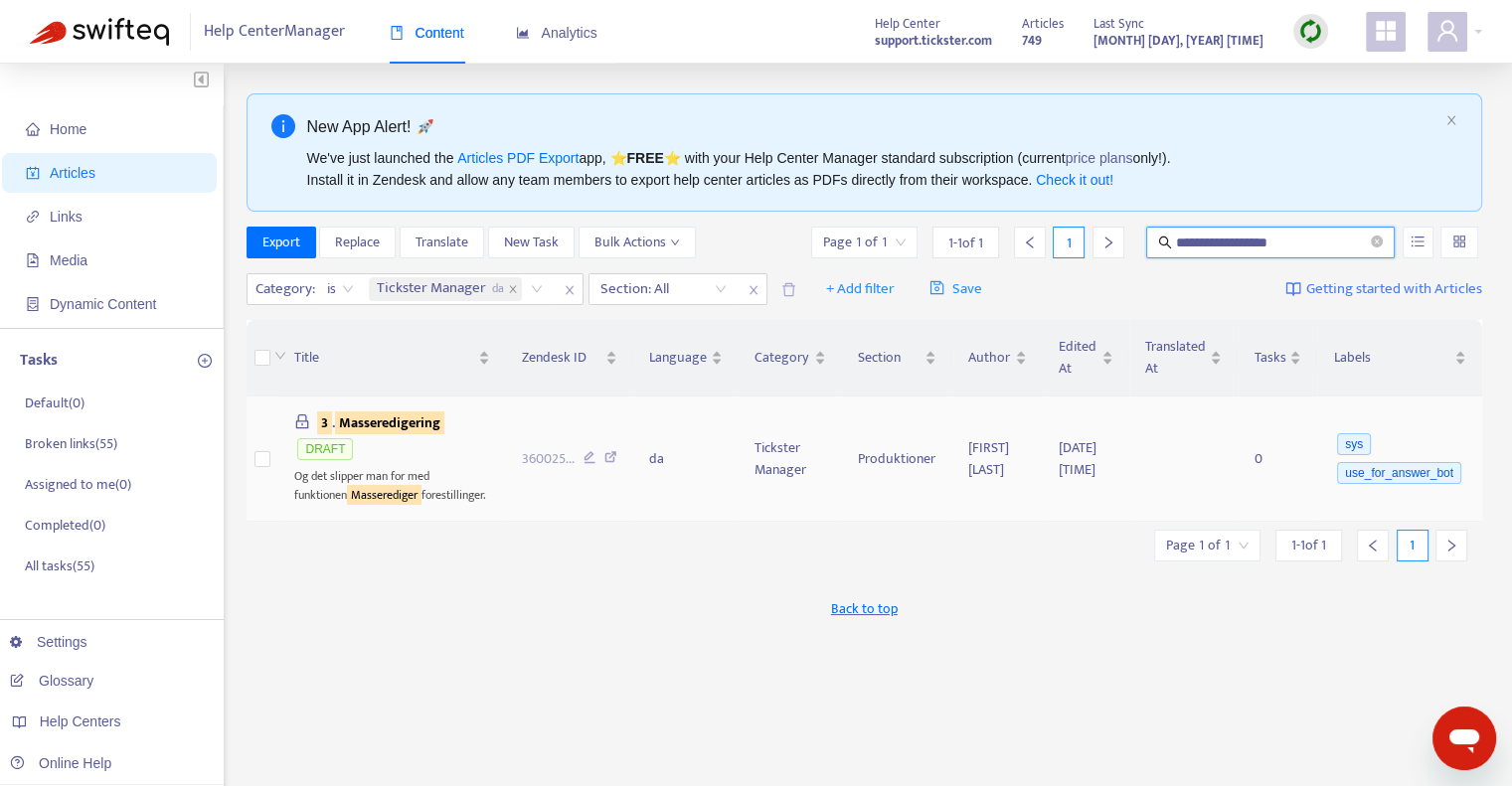 click on "Masseredigering" at bounding box center (390, 422) 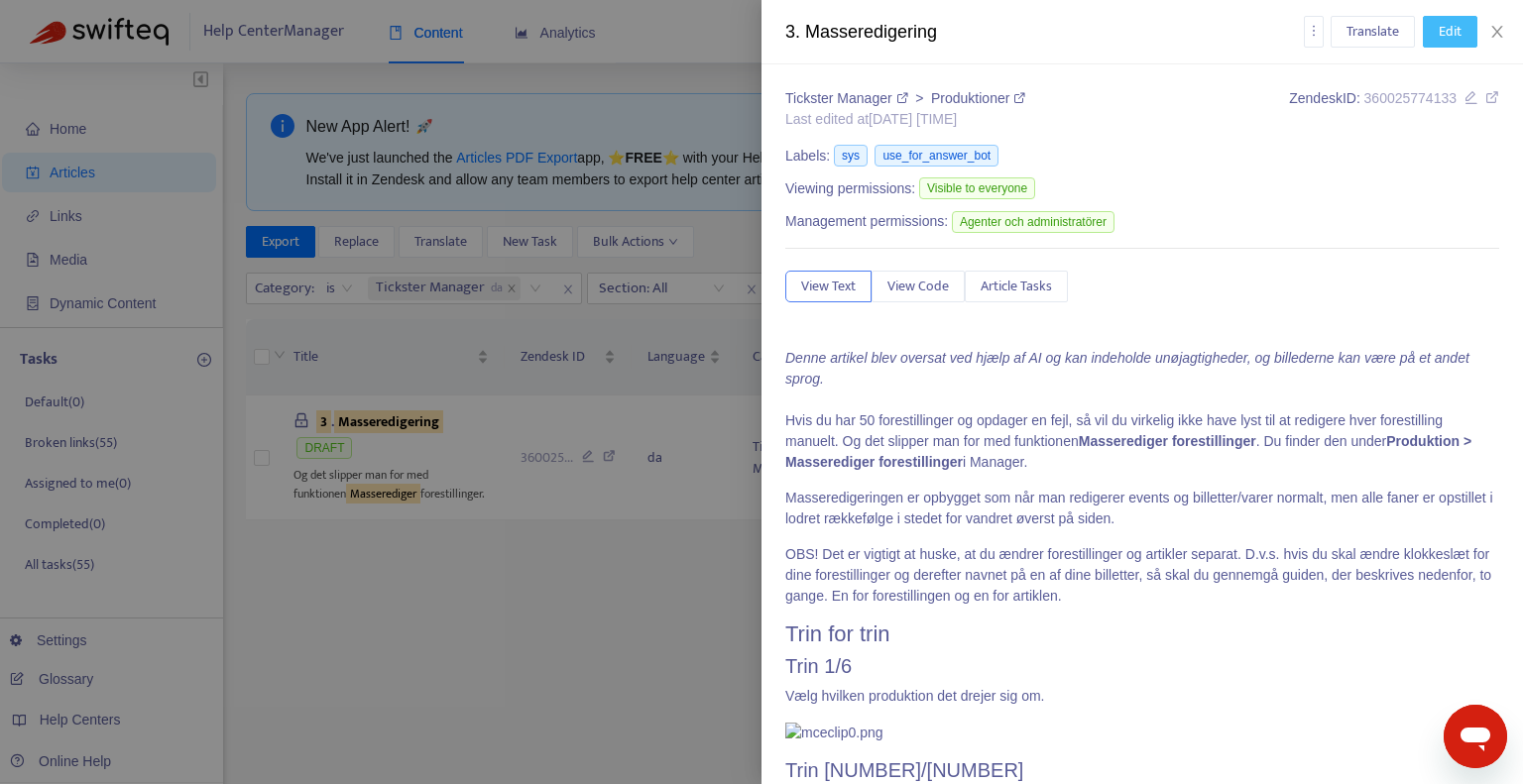 click on "Edit" at bounding box center [1450, 32] 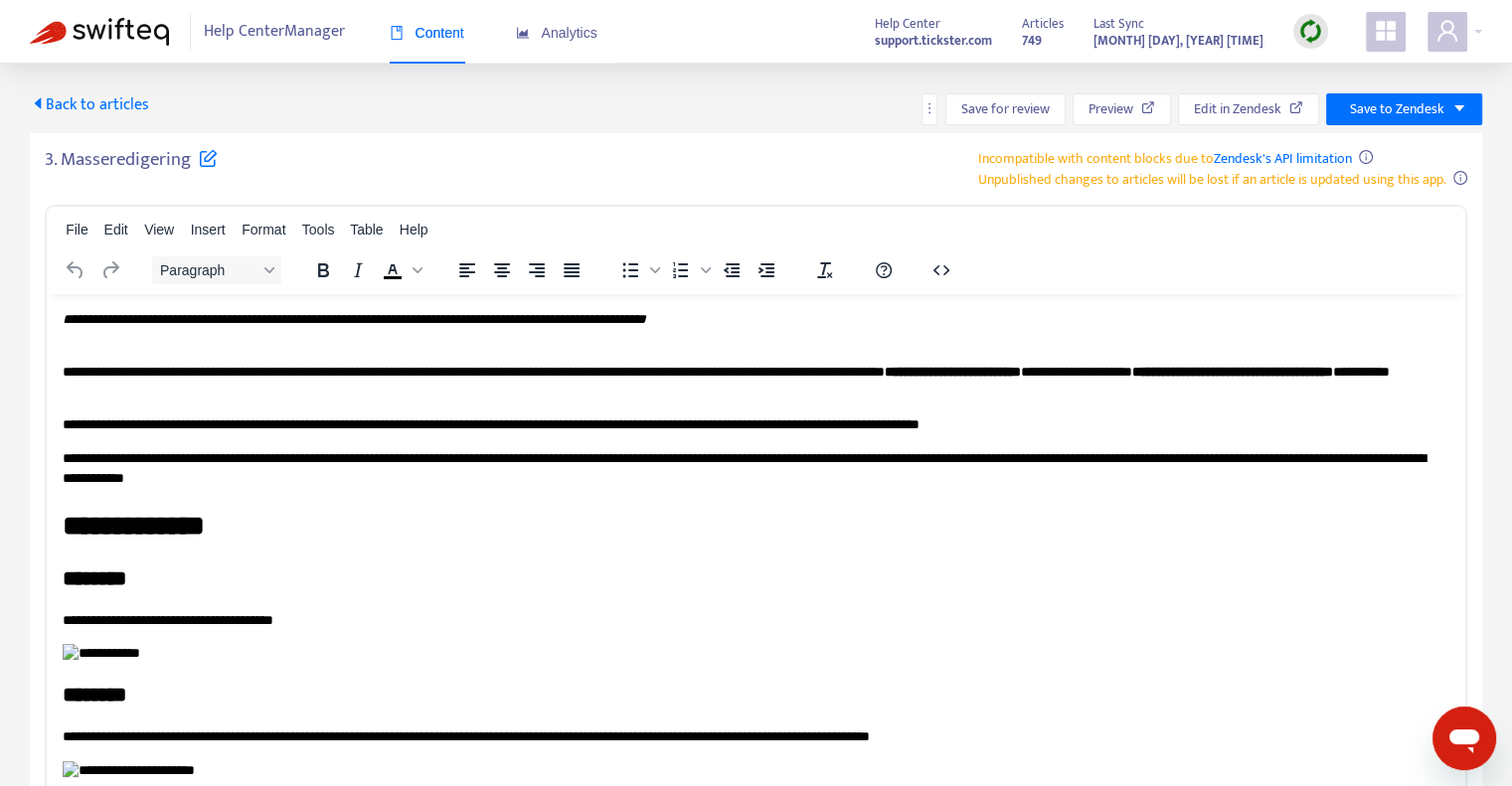 scroll, scrollTop: 0, scrollLeft: 0, axis: both 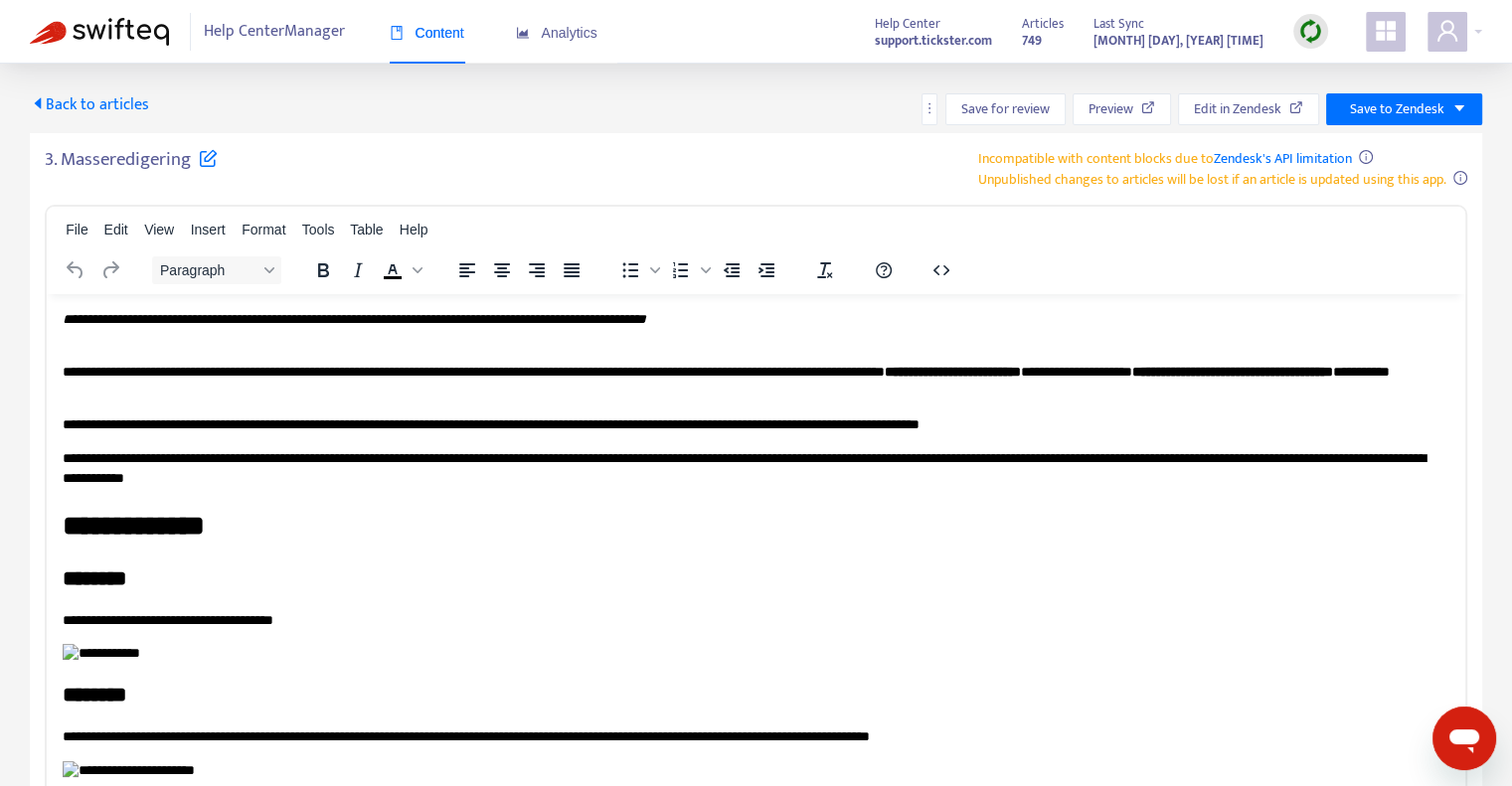 click on "**********" at bounding box center [756, 847] 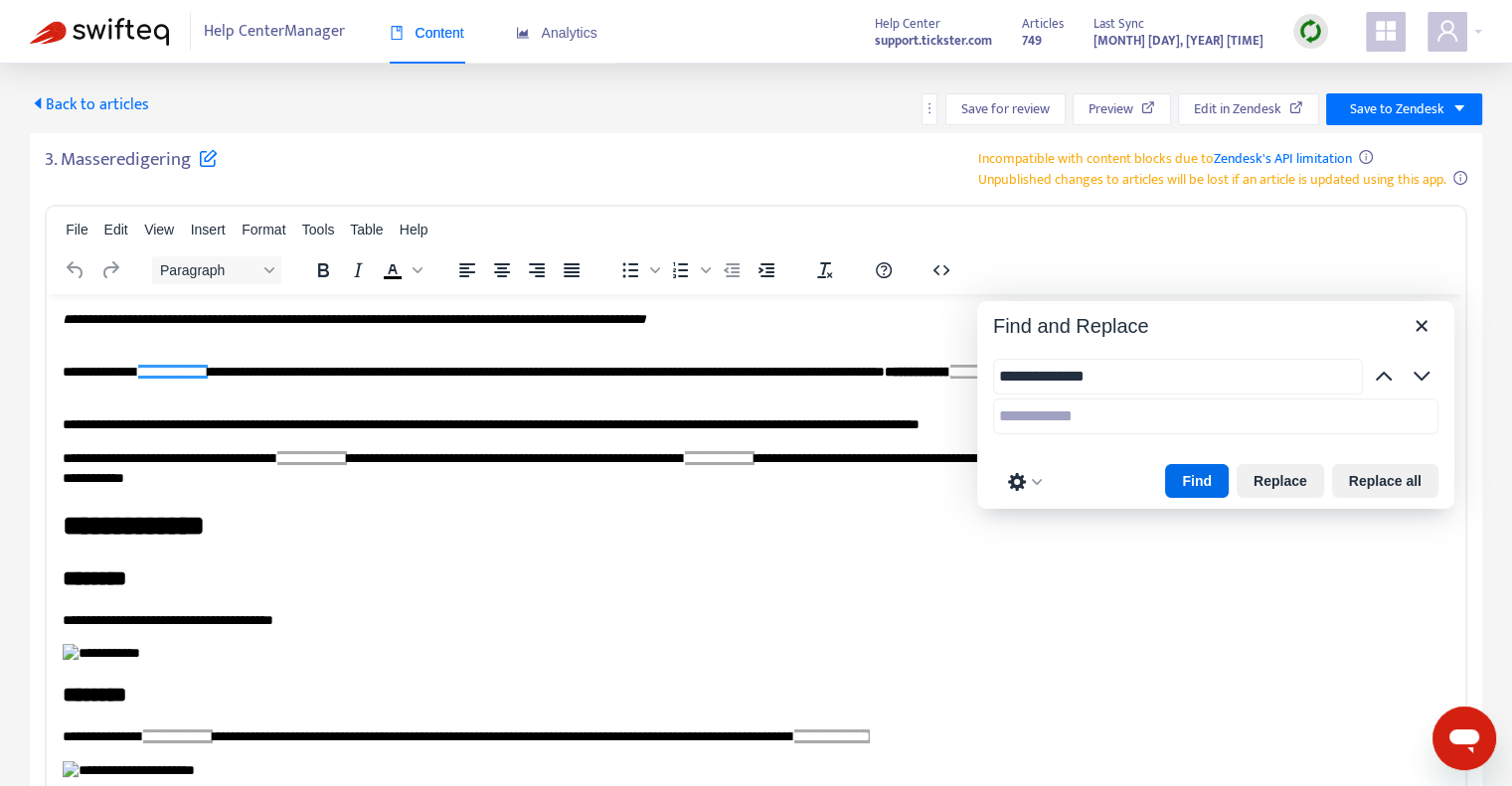 type on "**********" 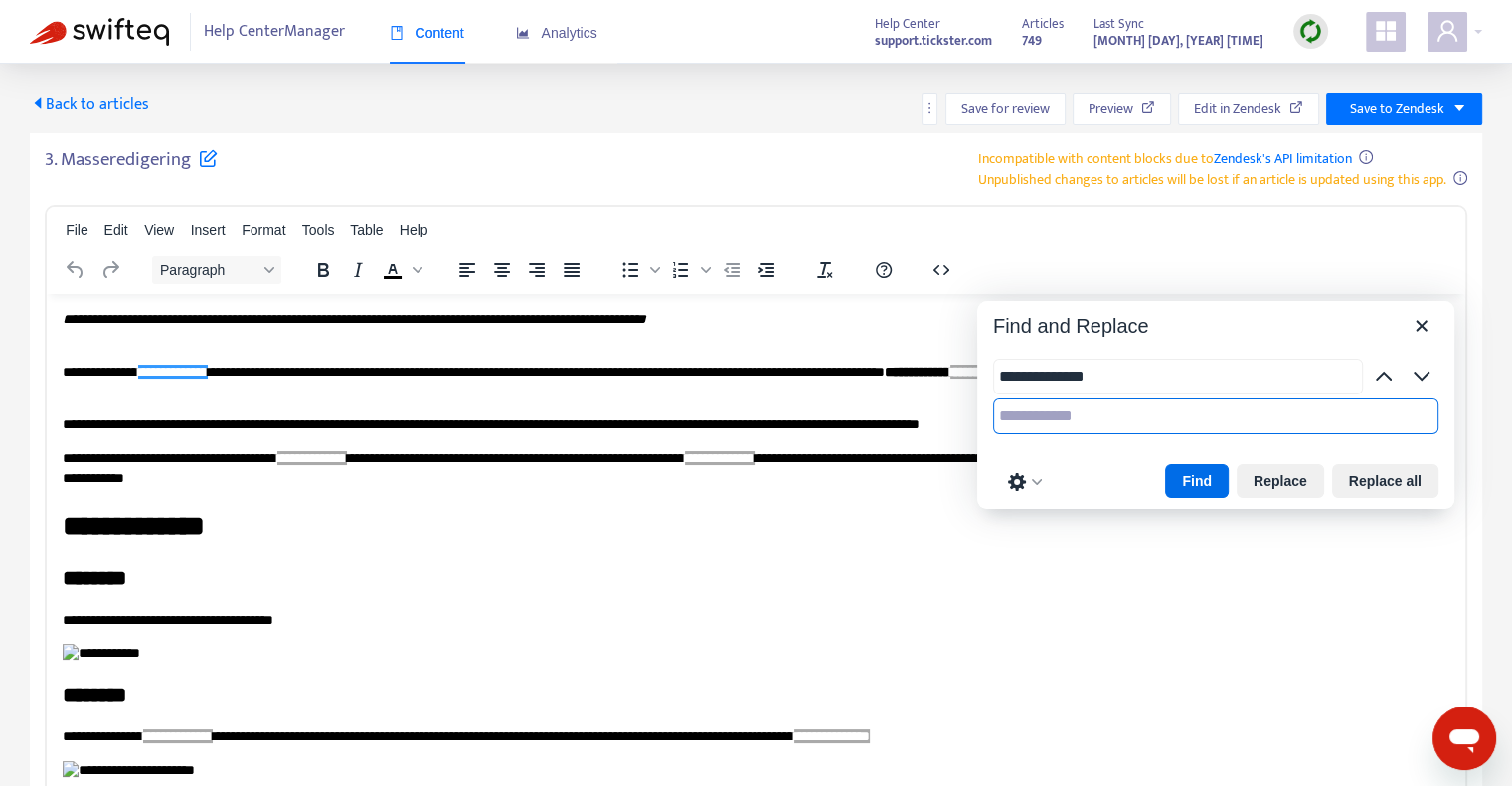 click at bounding box center [1216, 416] 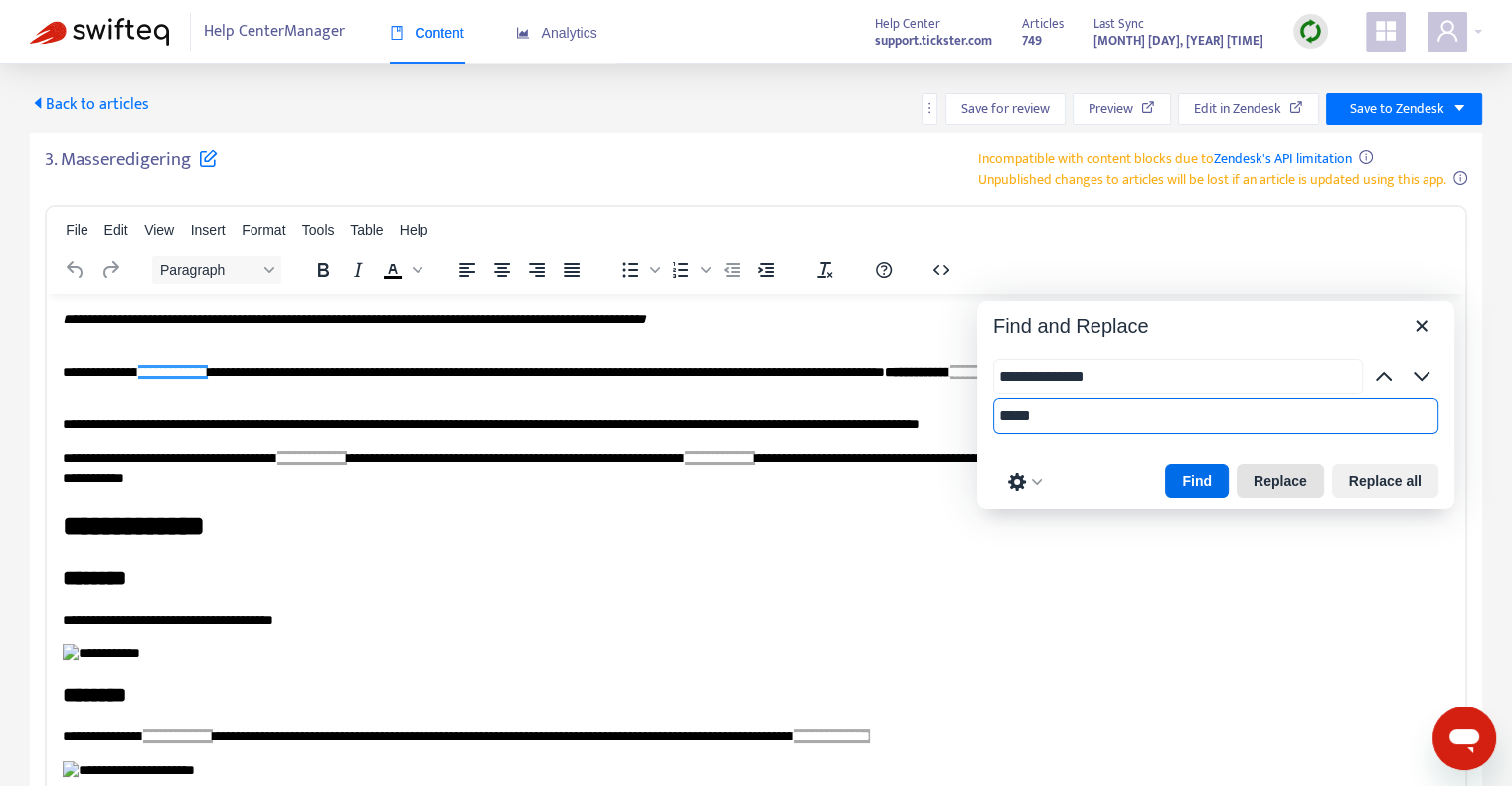 click on "Replace" at bounding box center (1280, 481) 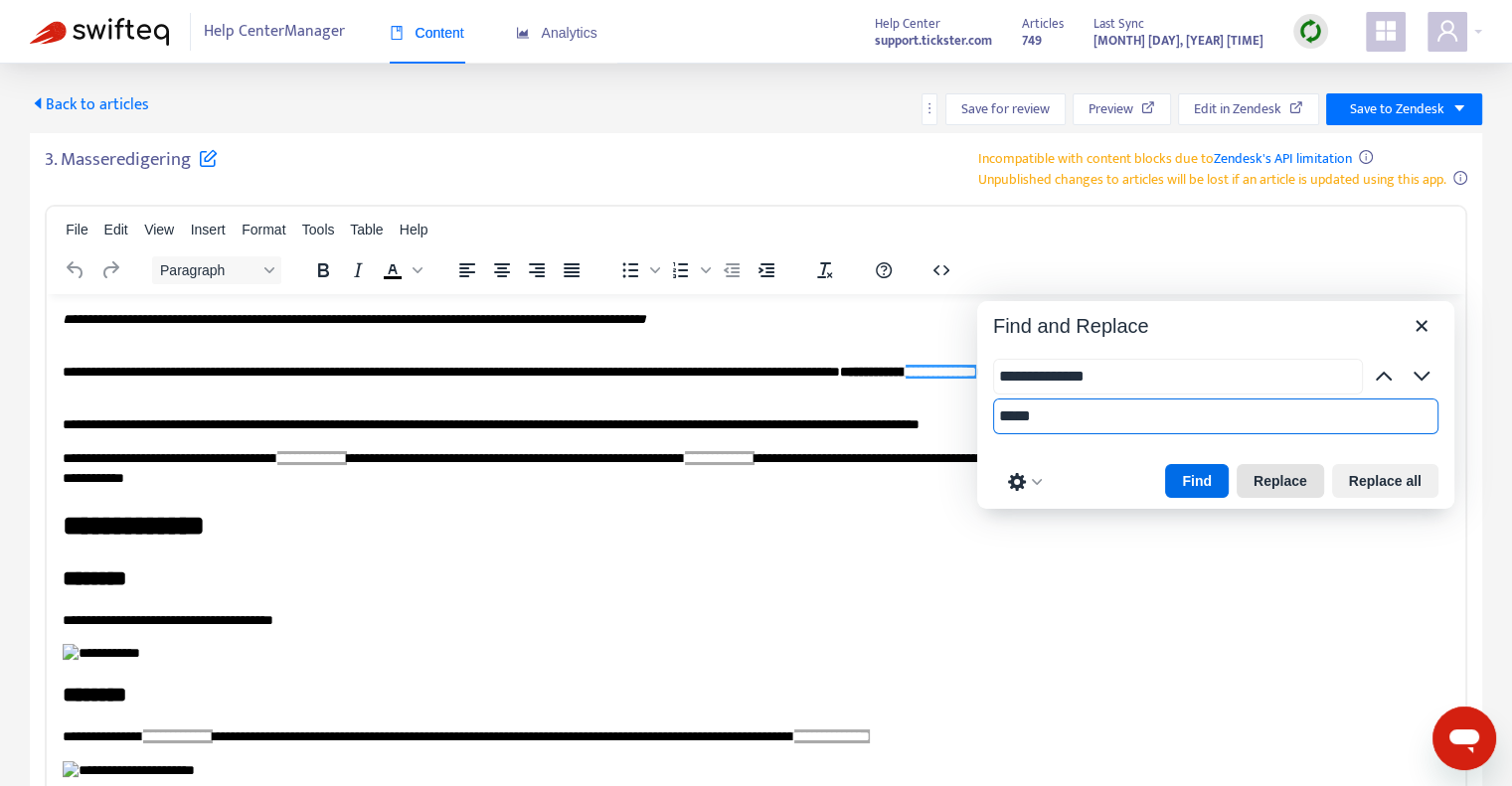 click on "Replace" at bounding box center (1280, 481) 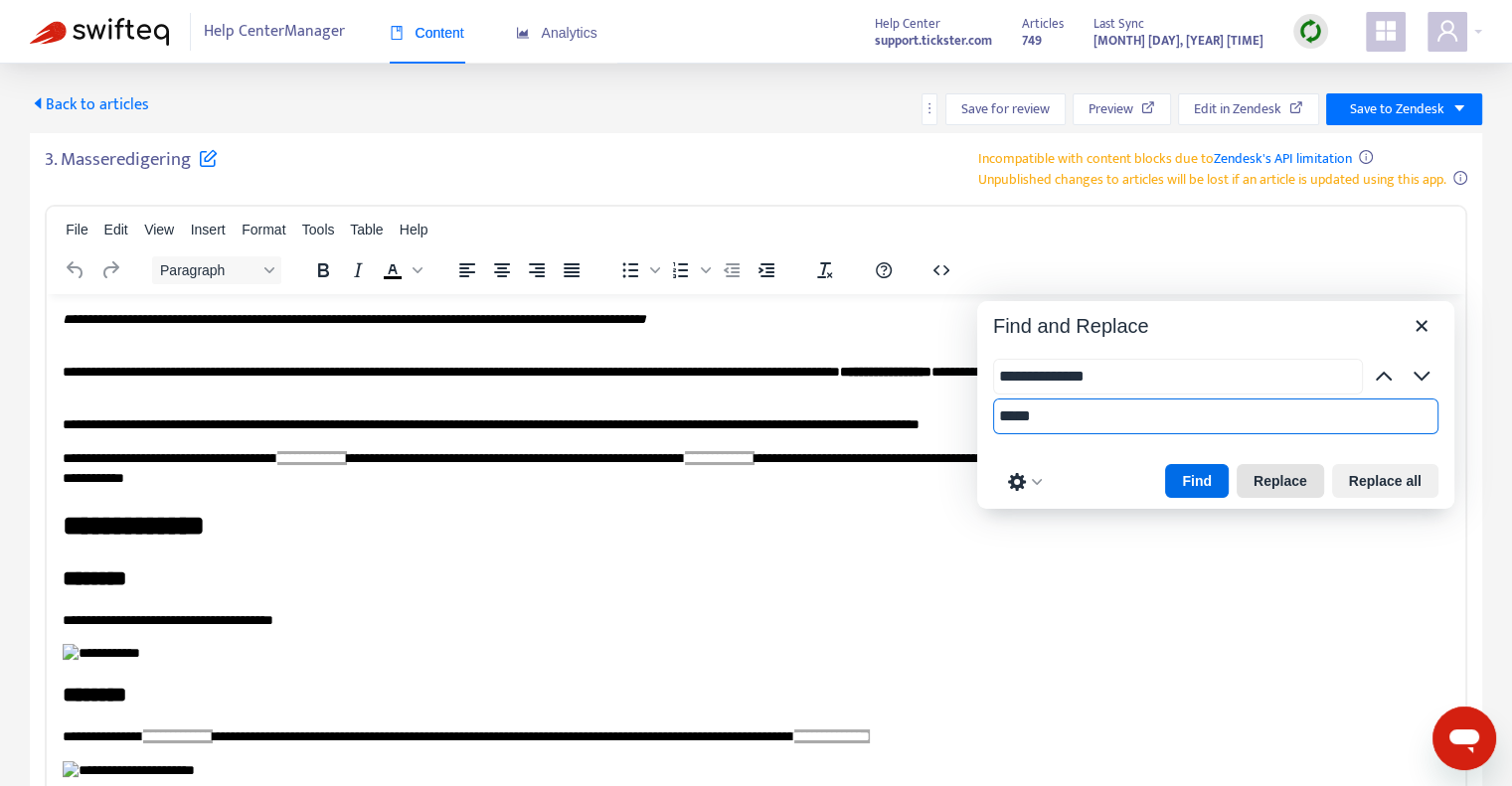 click on "Replace" at bounding box center (1280, 481) 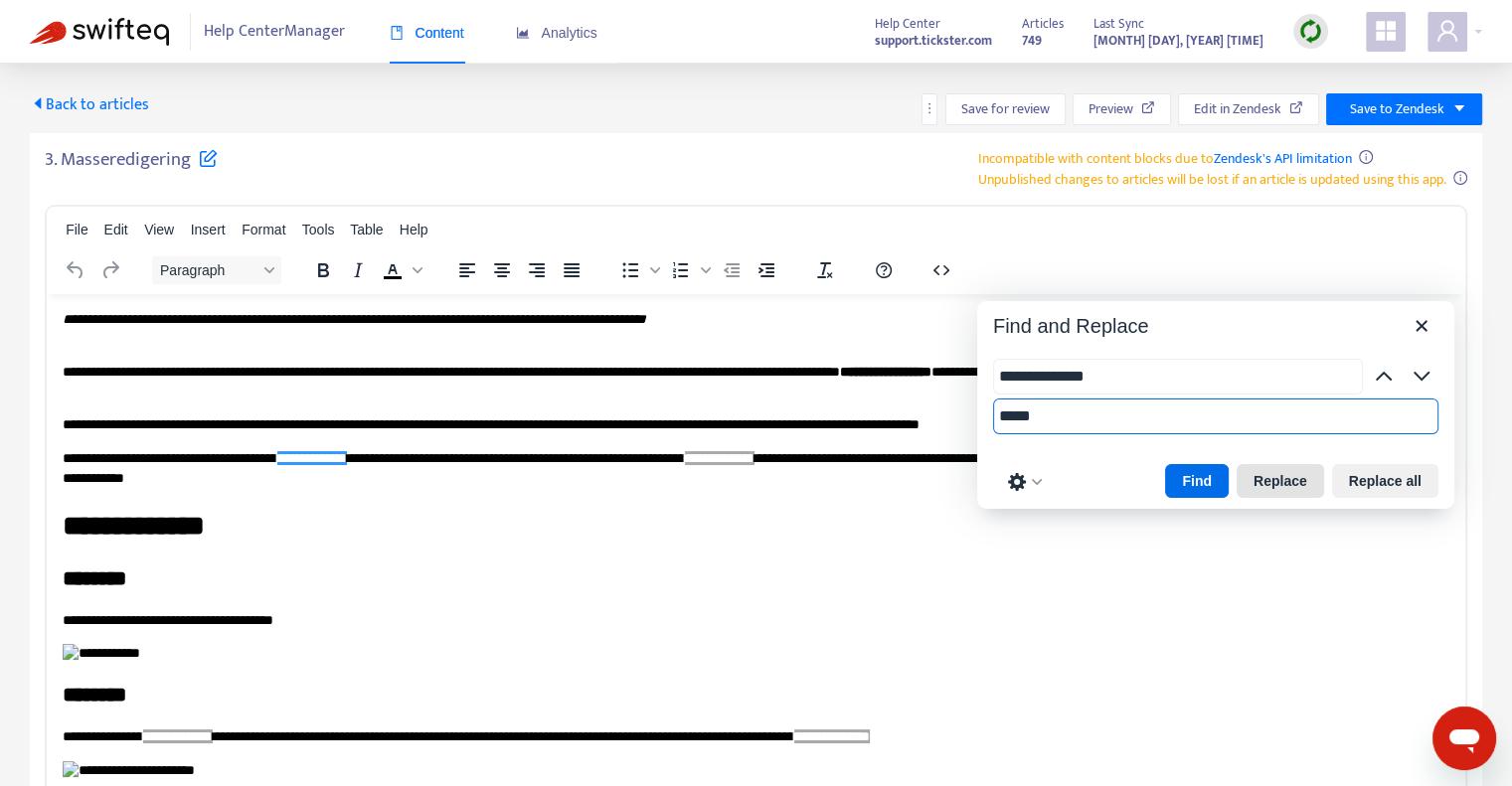 click on "Replace" at bounding box center (1280, 481) 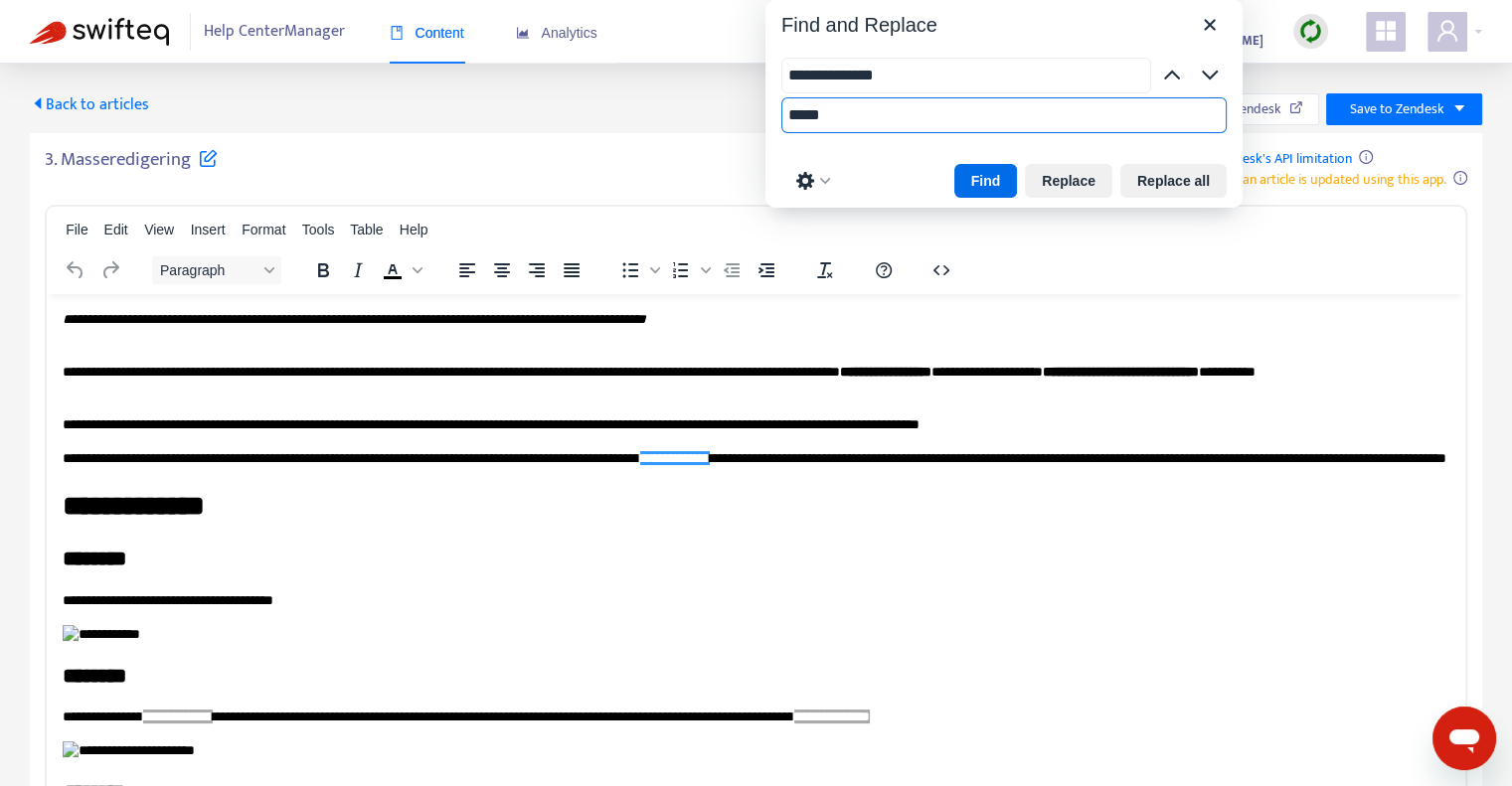 drag, startPoint x: 1276, startPoint y: 328, endPoint x: 1062, endPoint y: 8, distance: 384.96234 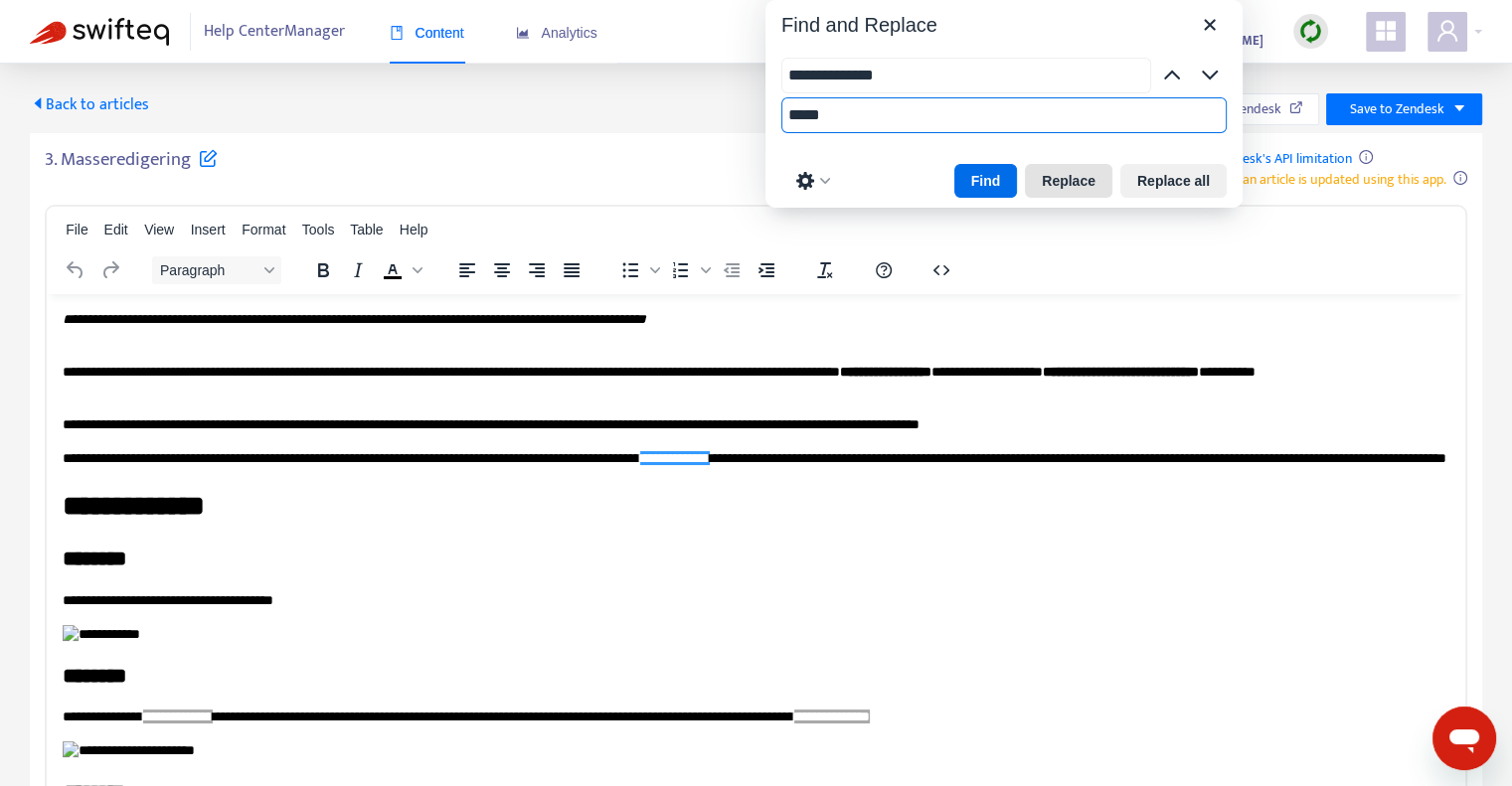 click on "Replace" at bounding box center [1069, 181] 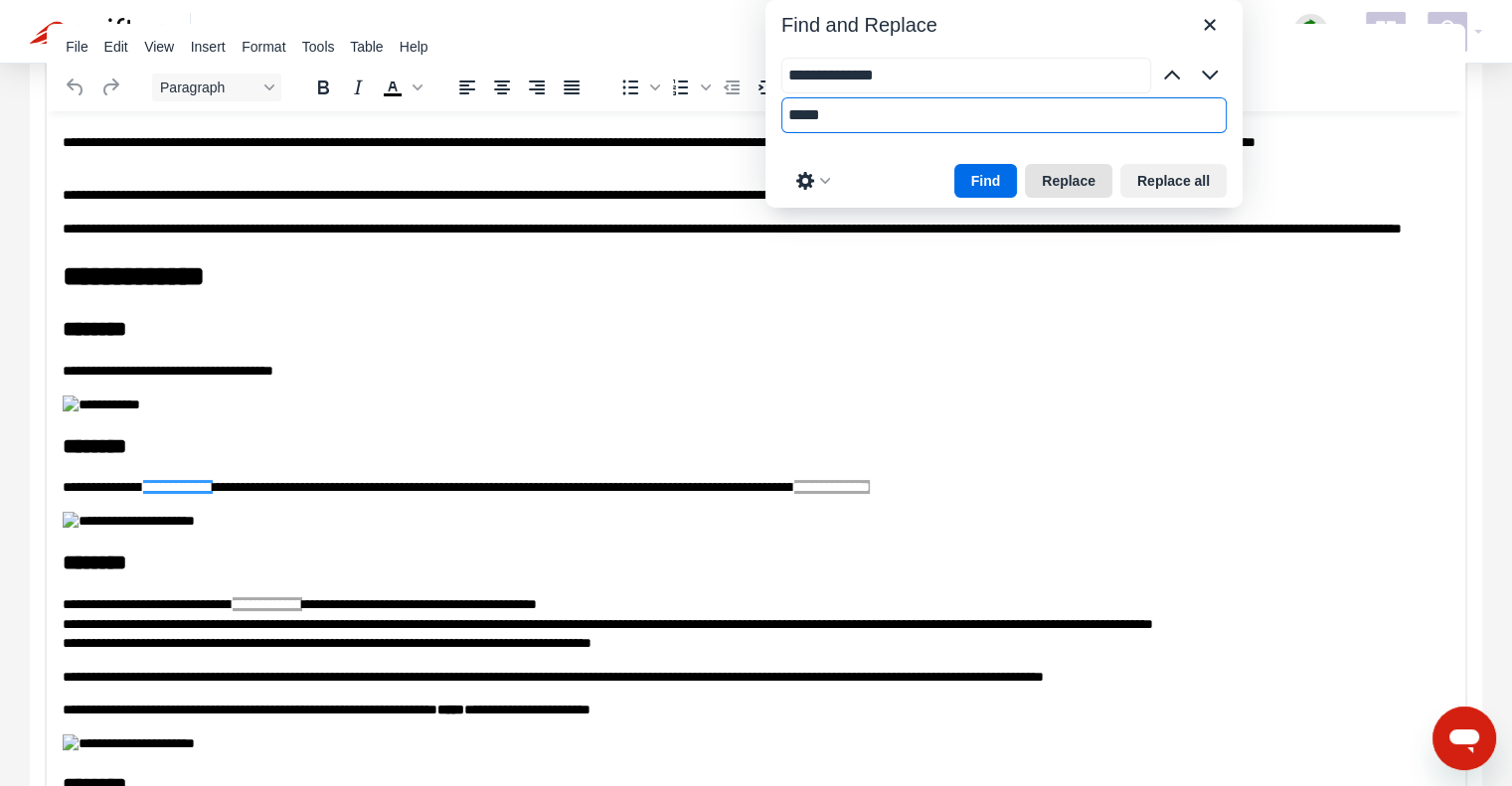 scroll, scrollTop: 187, scrollLeft: 0, axis: vertical 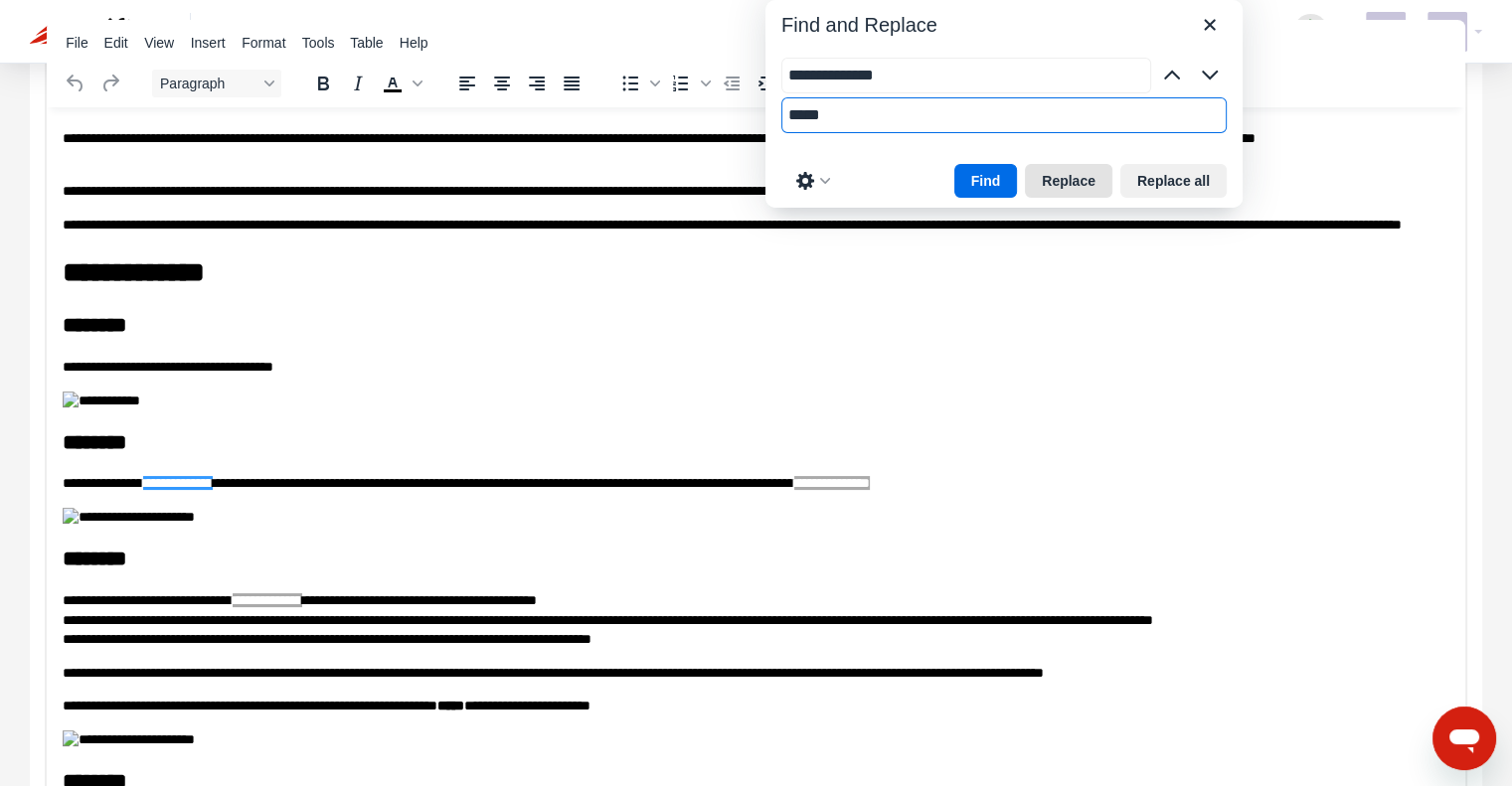 click on "Replace" at bounding box center [1069, 181] 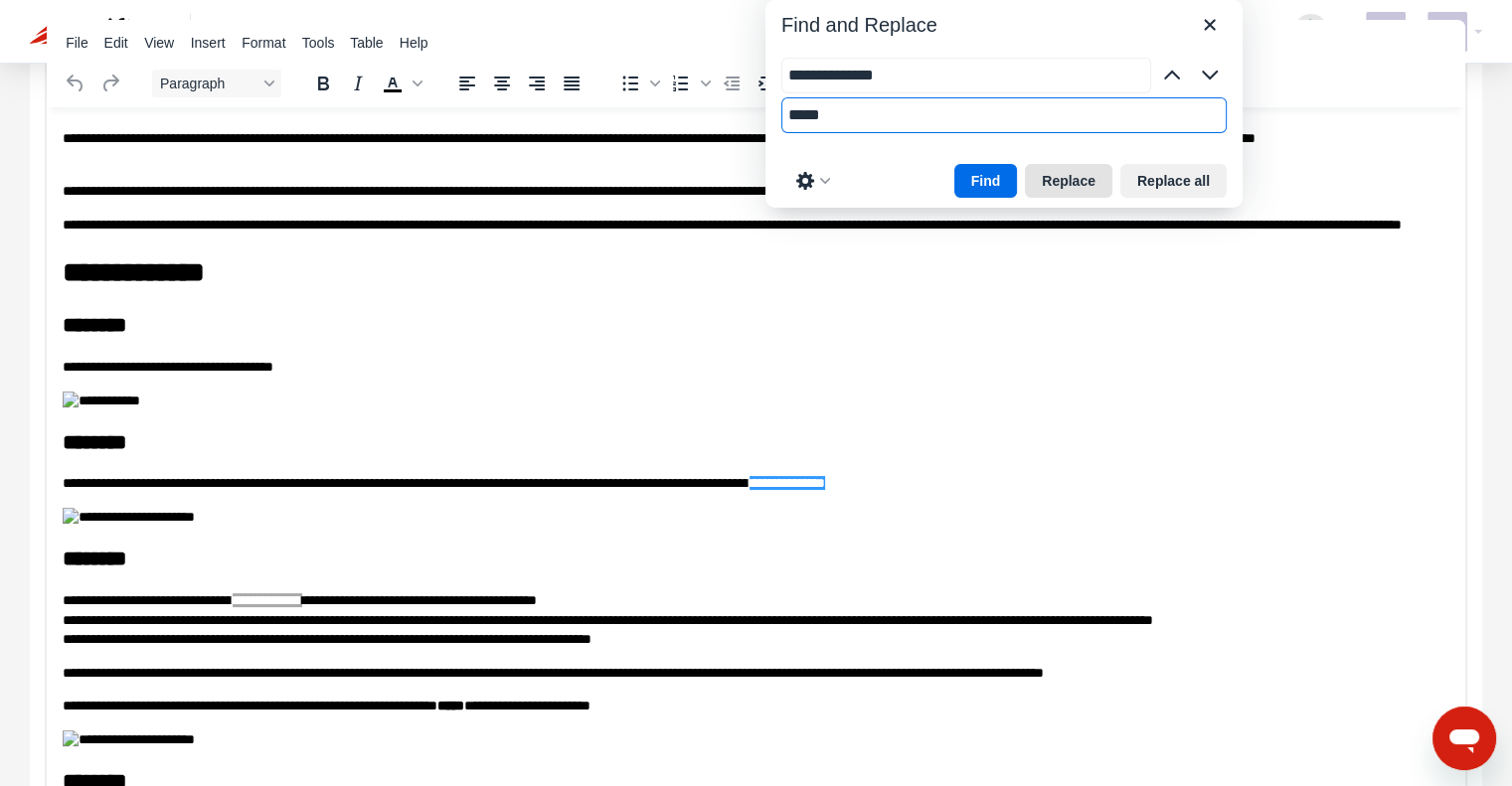 click on "Replace" at bounding box center (1069, 181) 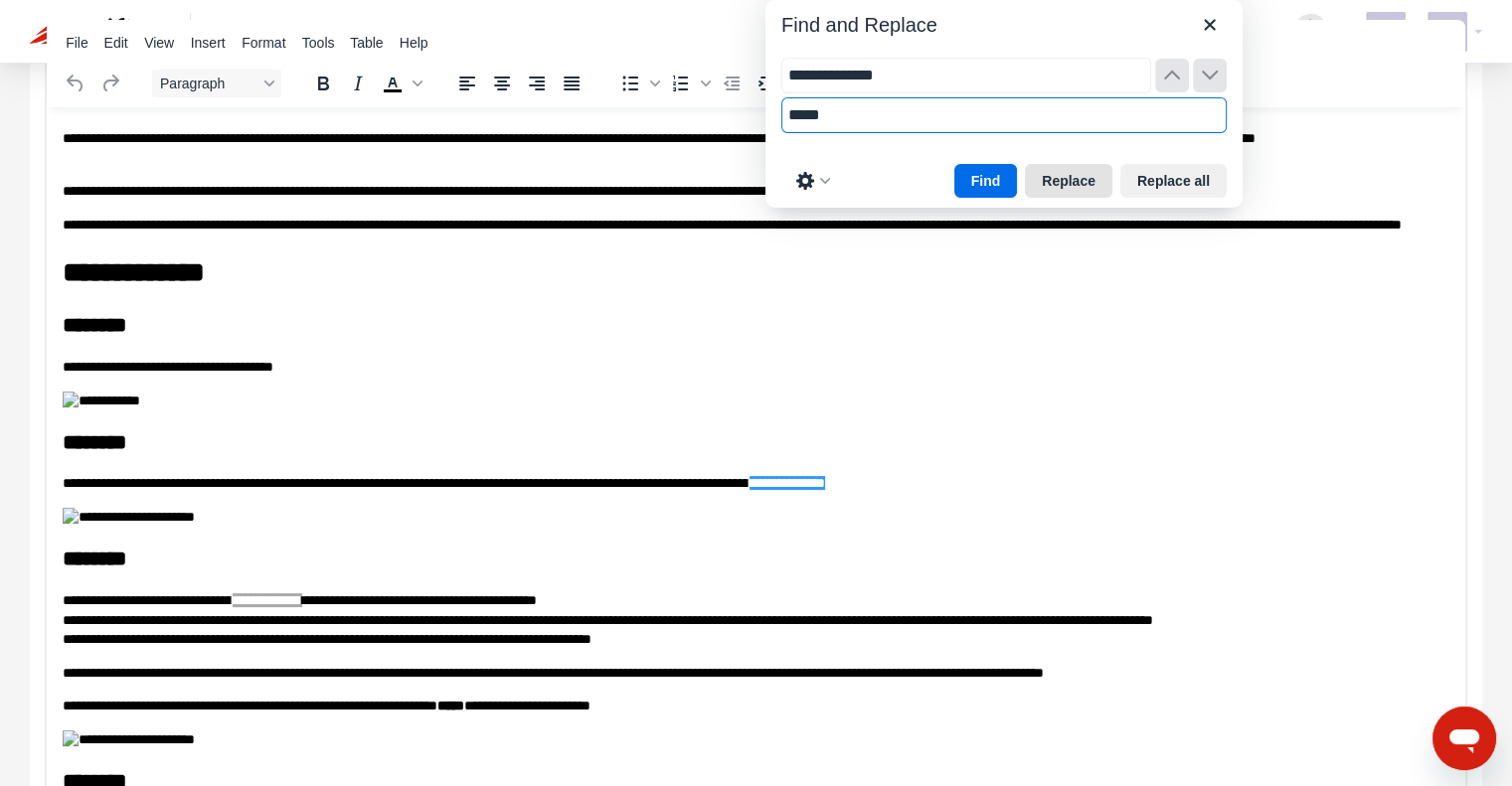 scroll, scrollTop: 671, scrollLeft: 0, axis: vertical 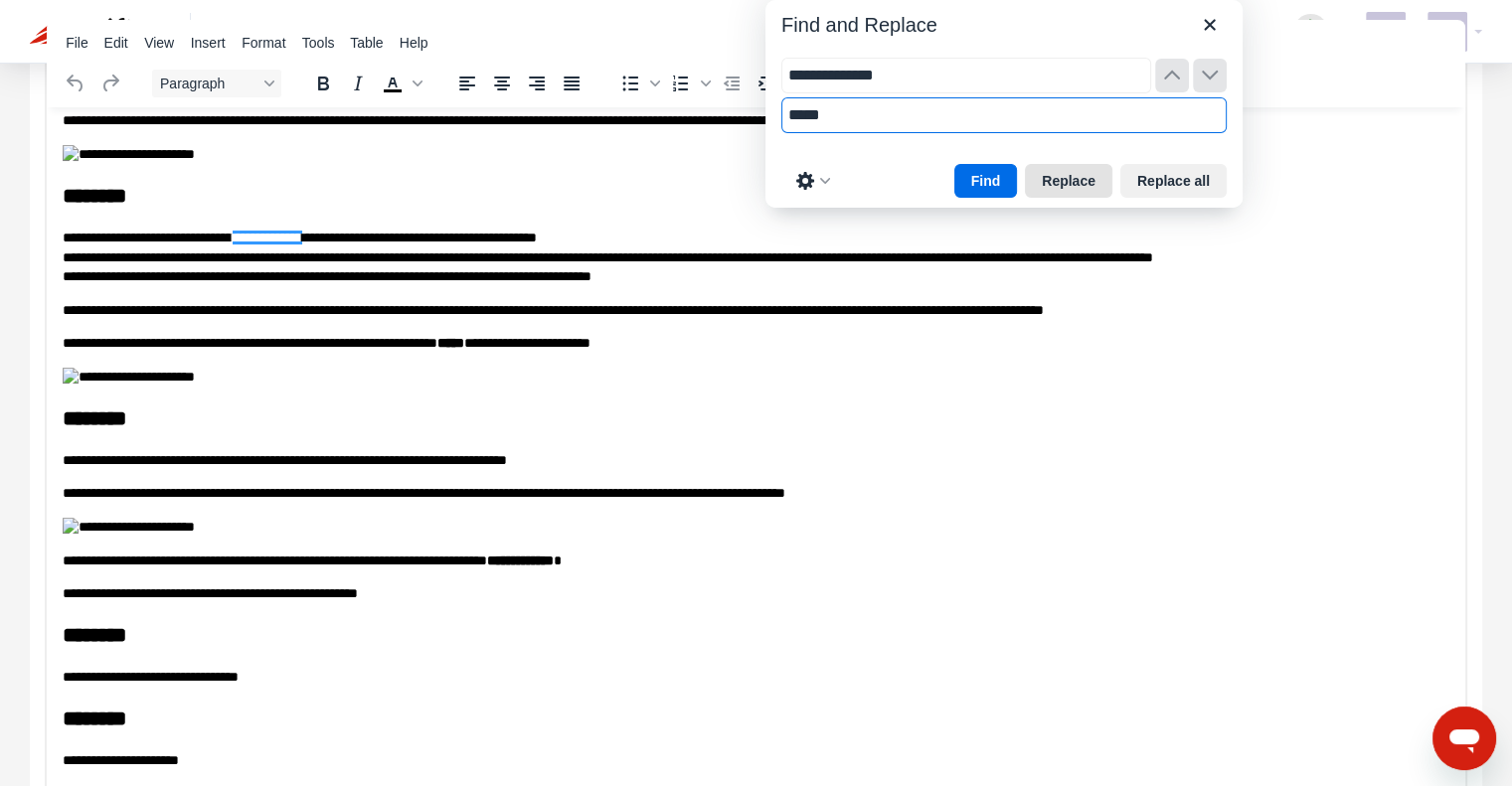 click on "Replace" at bounding box center [1069, 181] 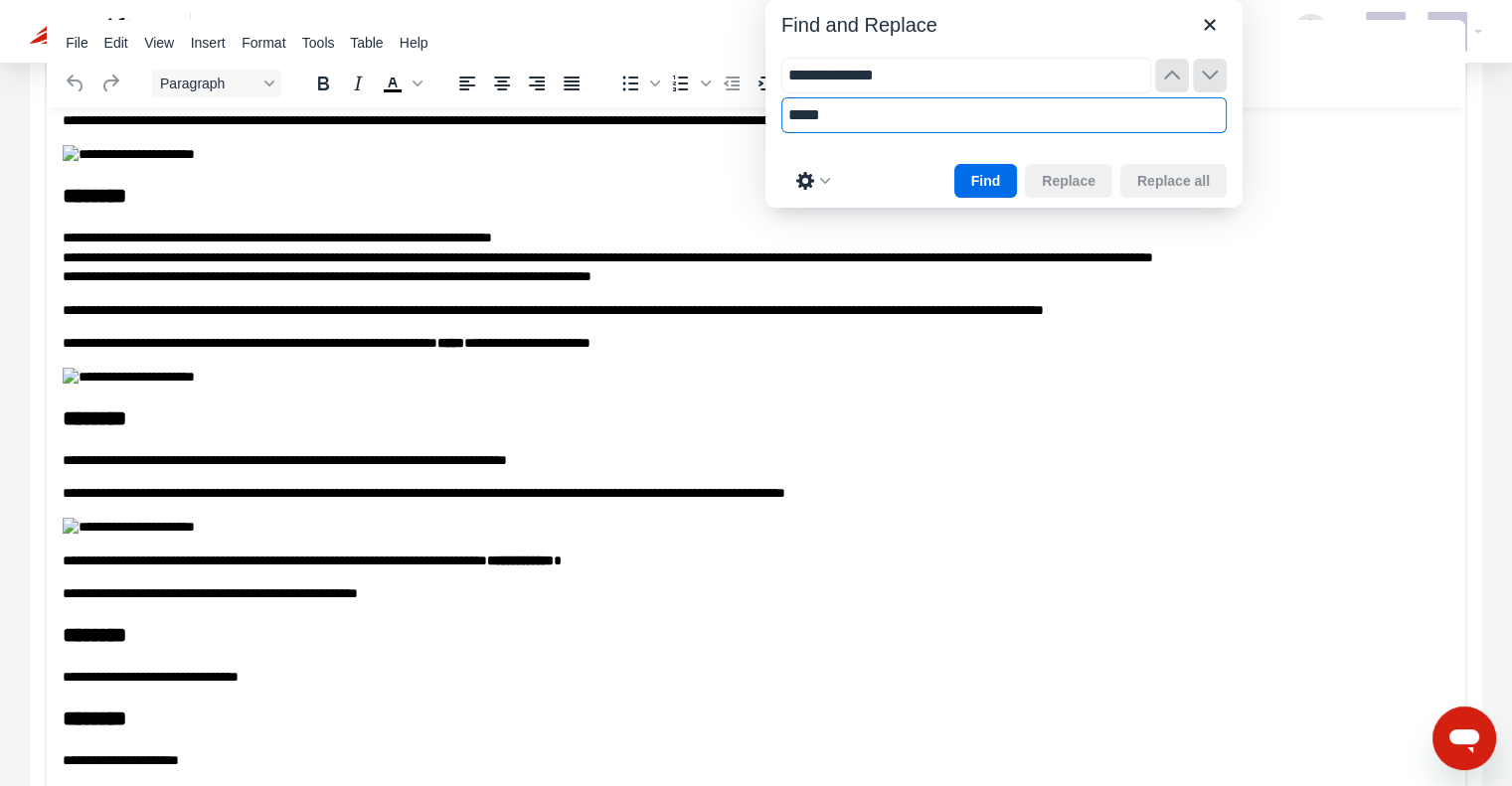 type on "*****" 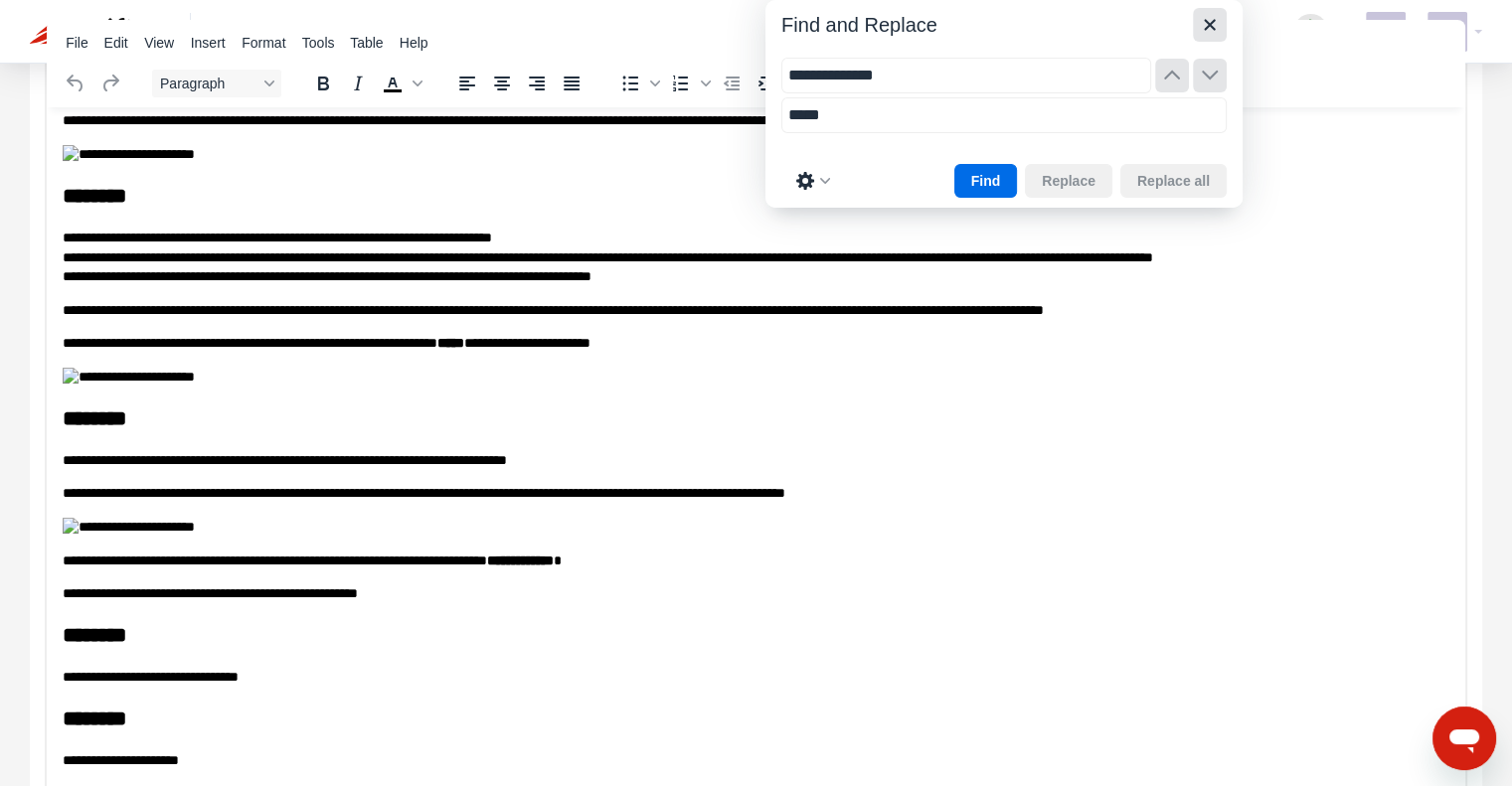 click 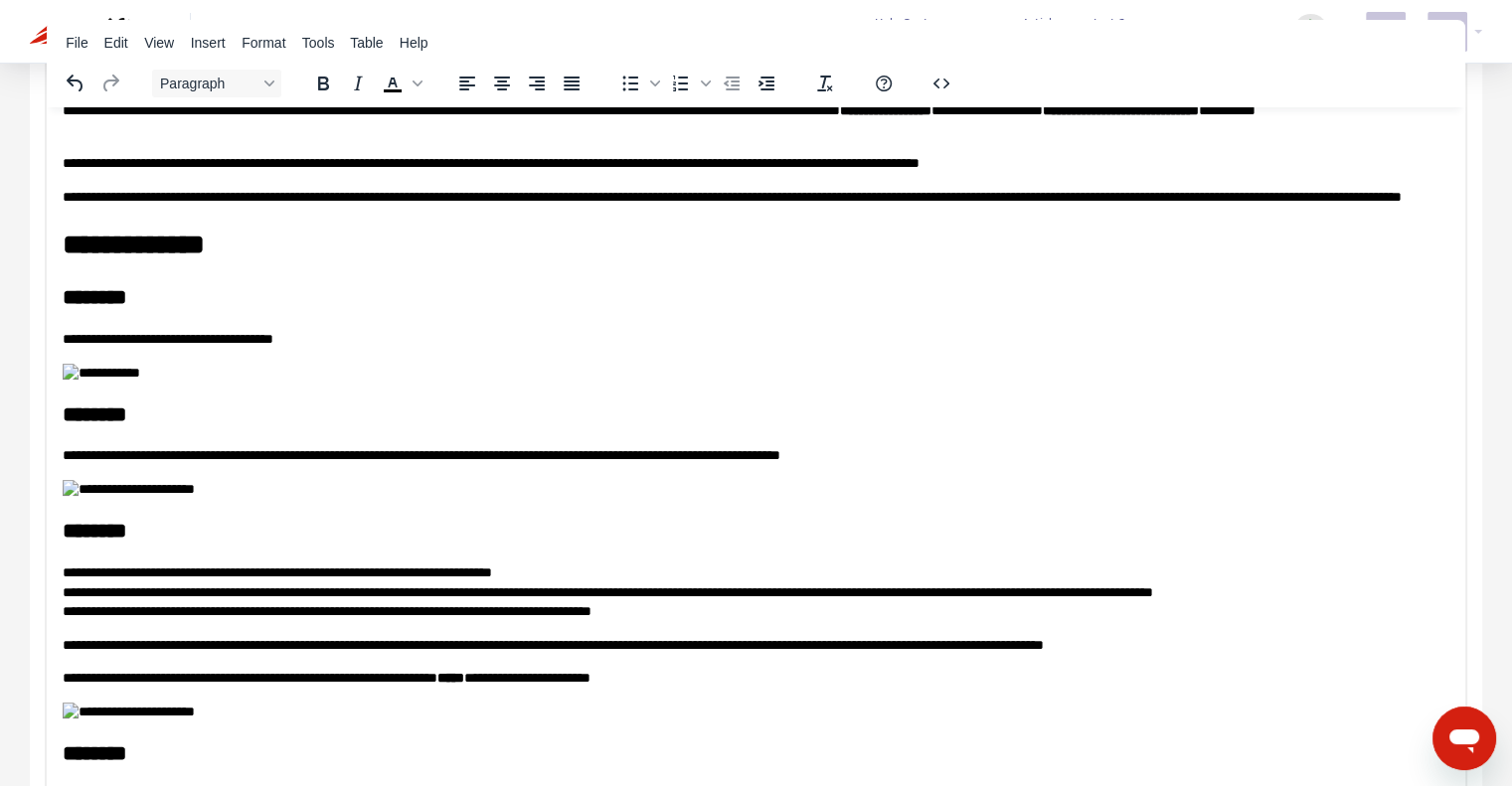 scroll, scrollTop: 0, scrollLeft: 0, axis: both 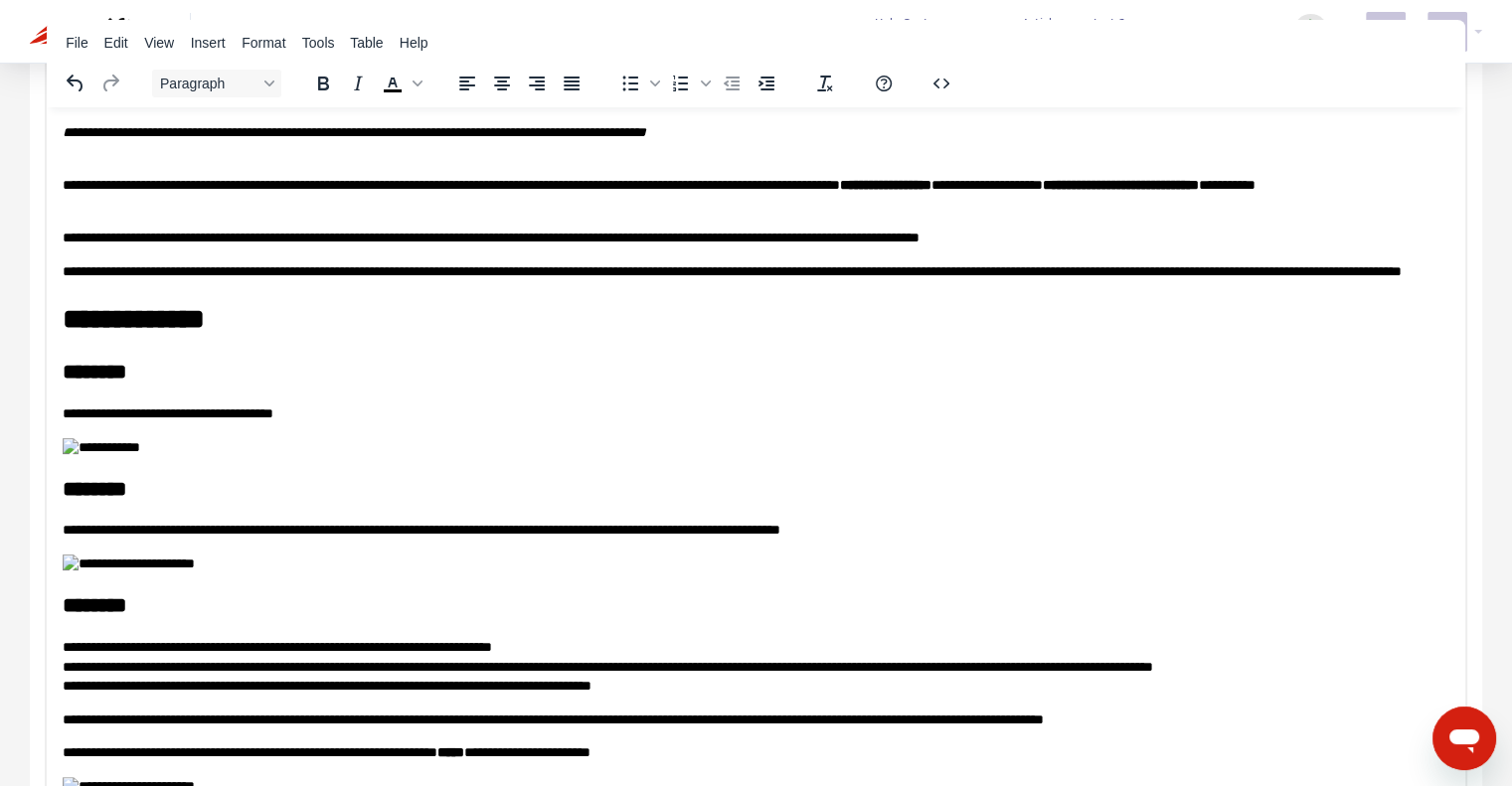 click on "**********" at bounding box center (1120, 184) 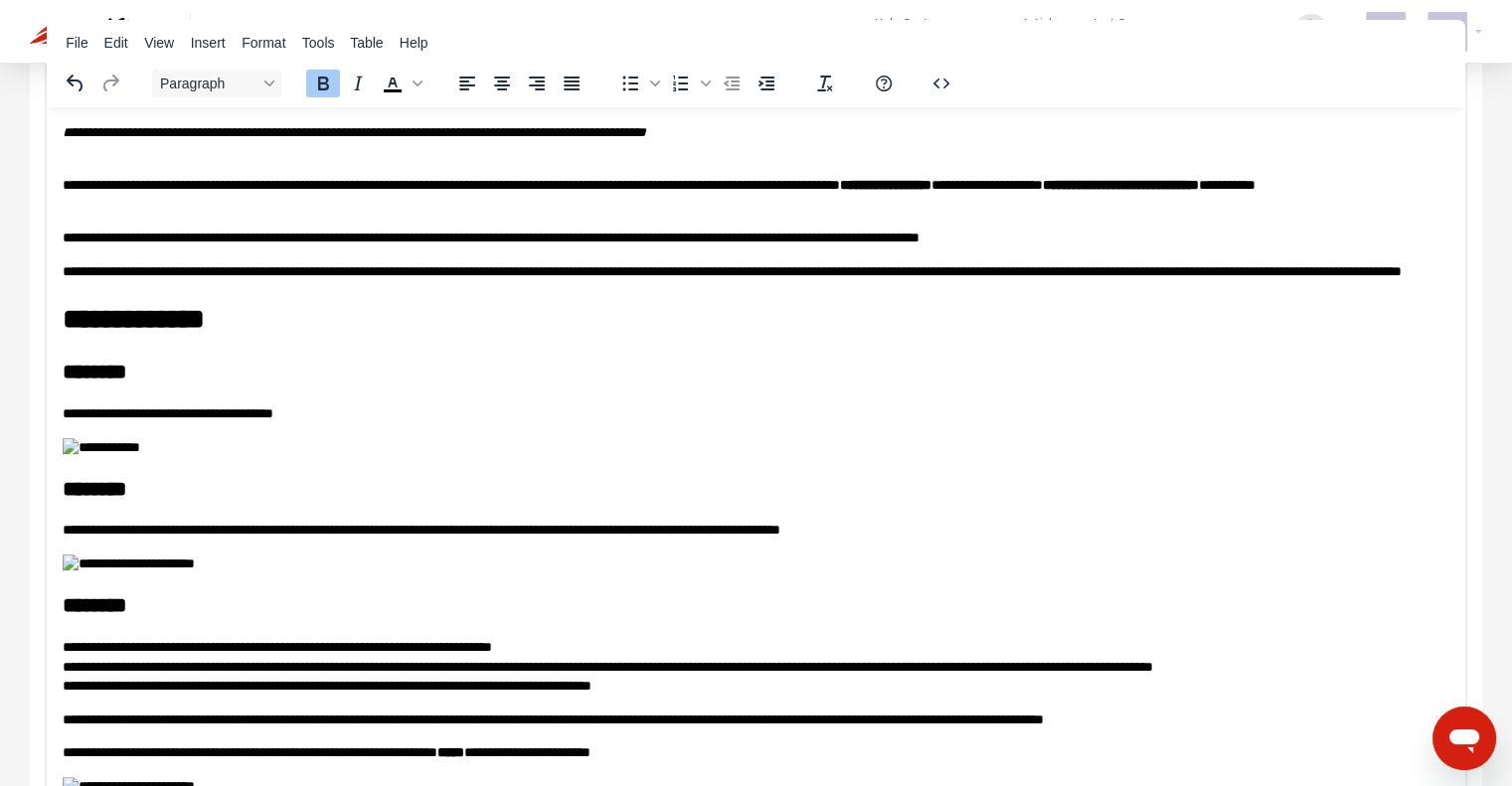 type 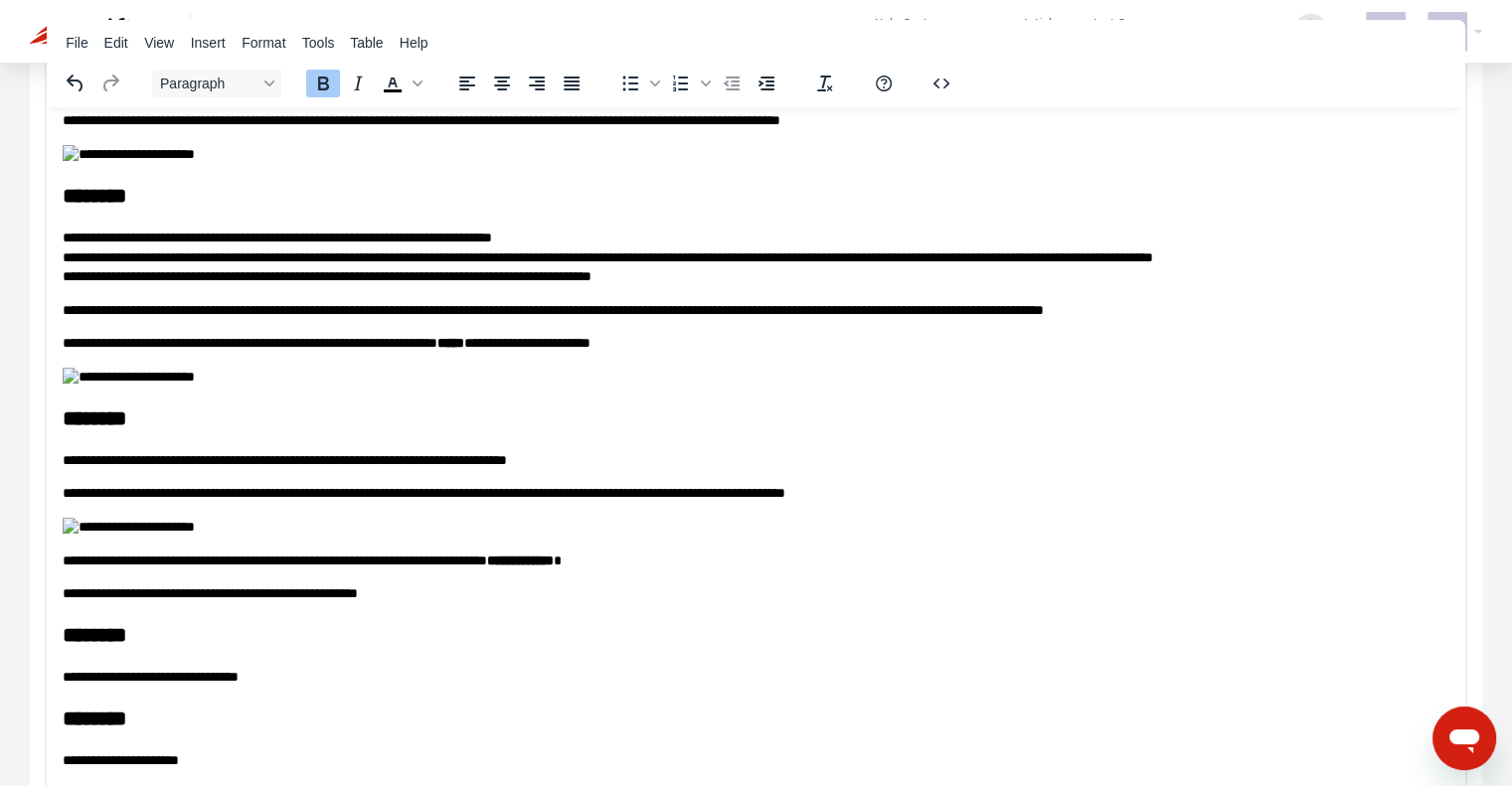 scroll, scrollTop: 596, scrollLeft: 0, axis: vertical 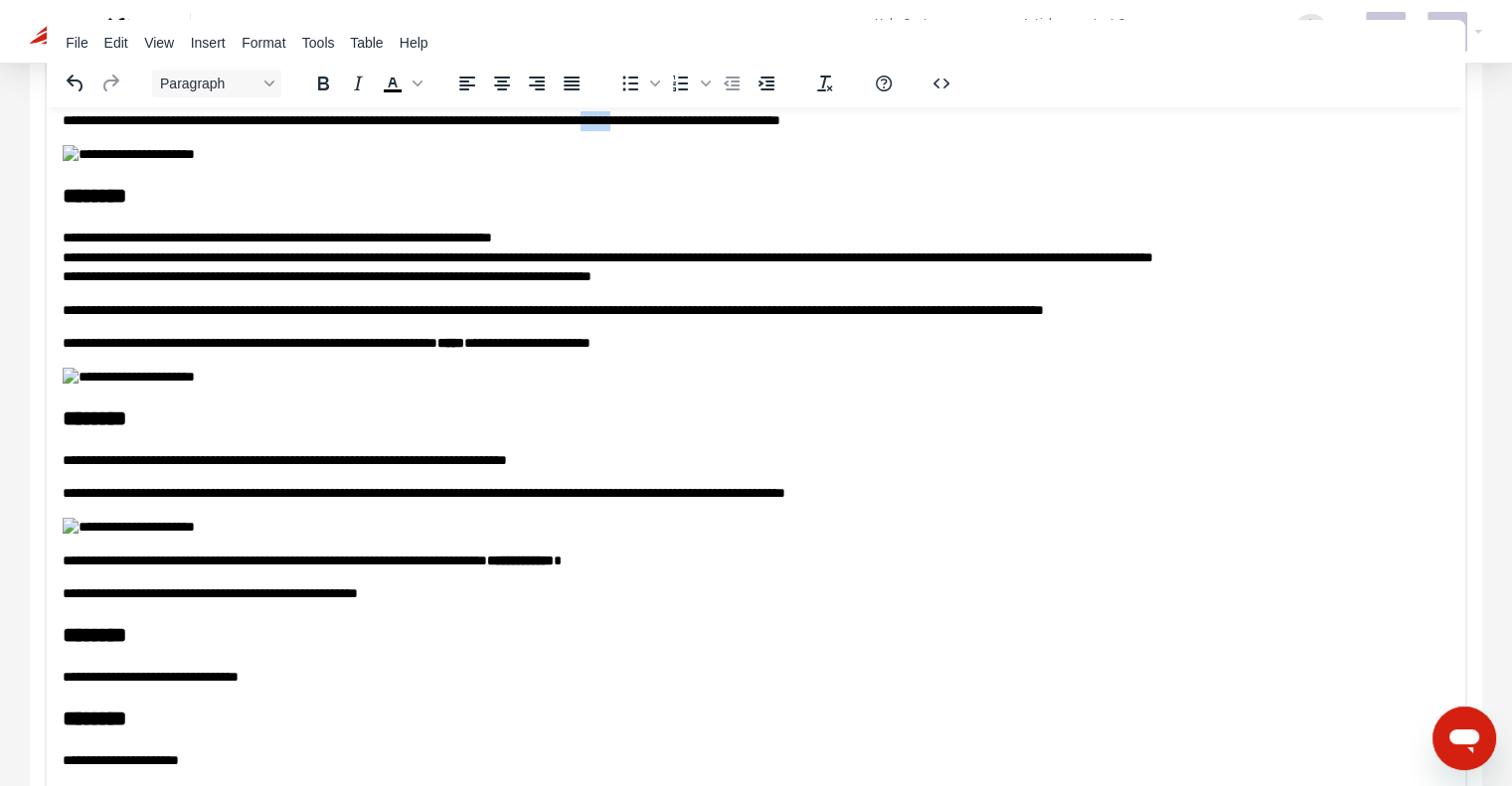 drag, startPoint x: 690, startPoint y: 225, endPoint x: 662, endPoint y: 219, distance: 28.635642 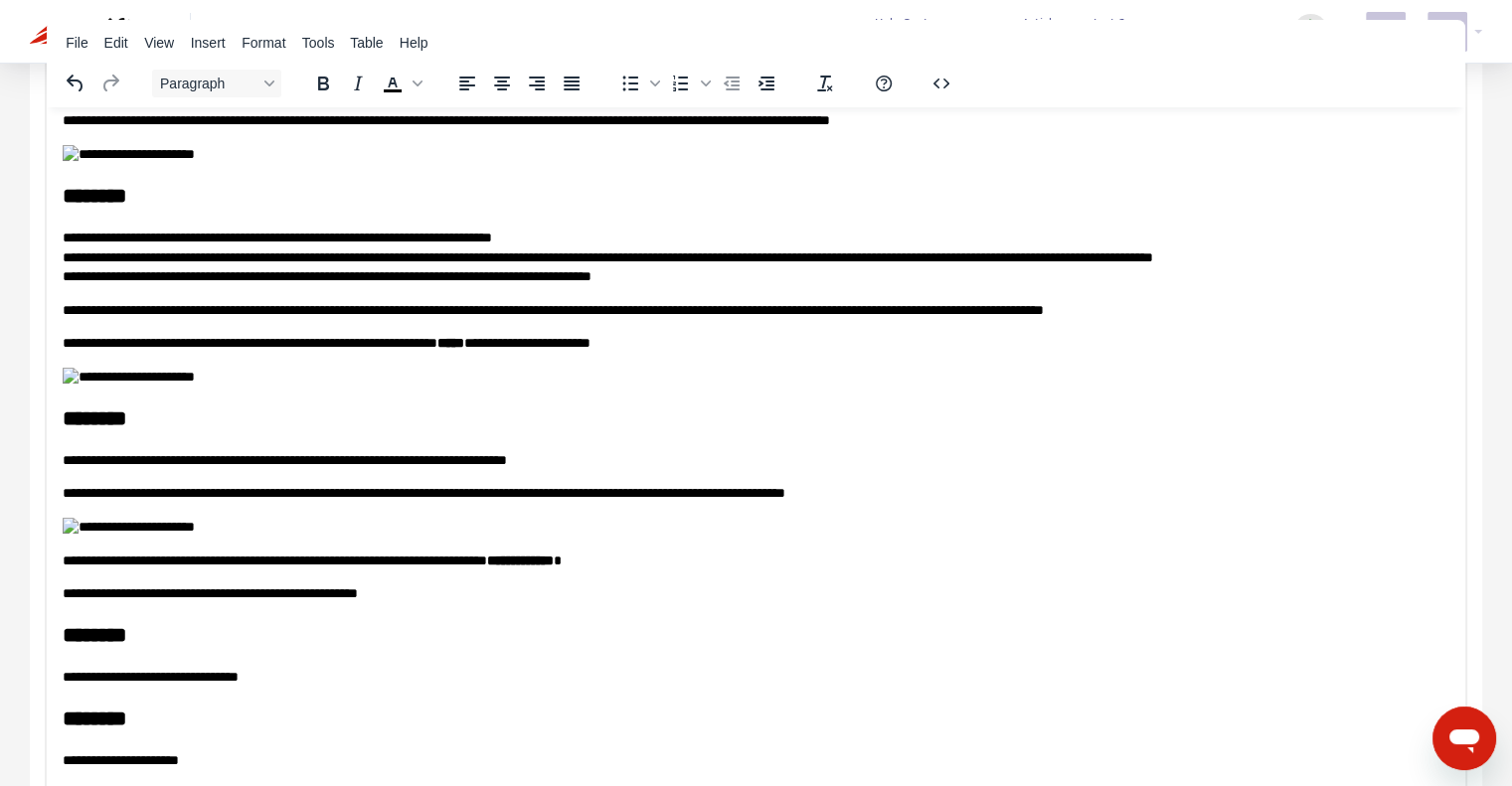 scroll, scrollTop: 1093, scrollLeft: 0, axis: vertical 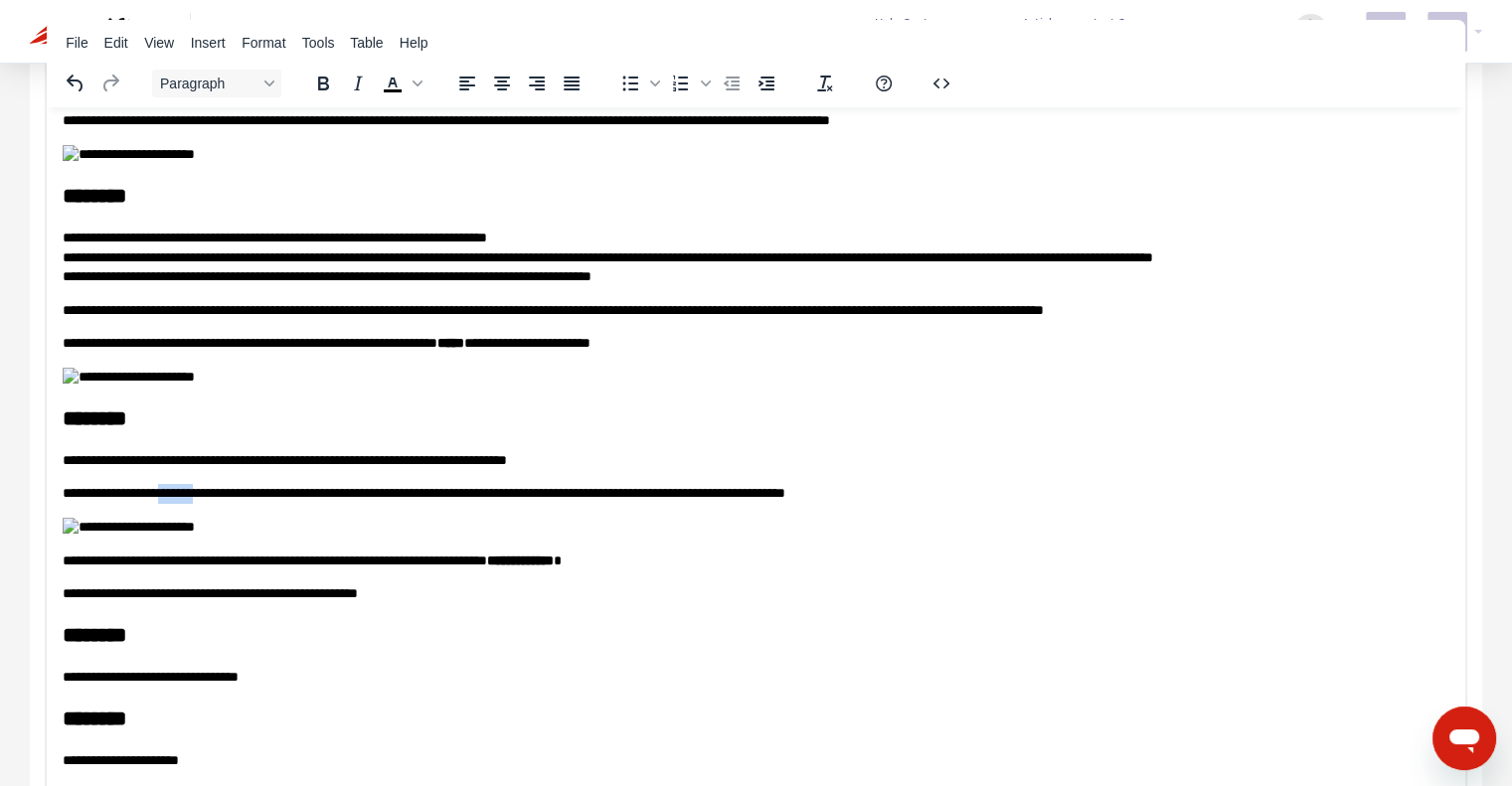 drag, startPoint x: 217, startPoint y: 266, endPoint x: 178, endPoint y: 258, distance: 39.812058 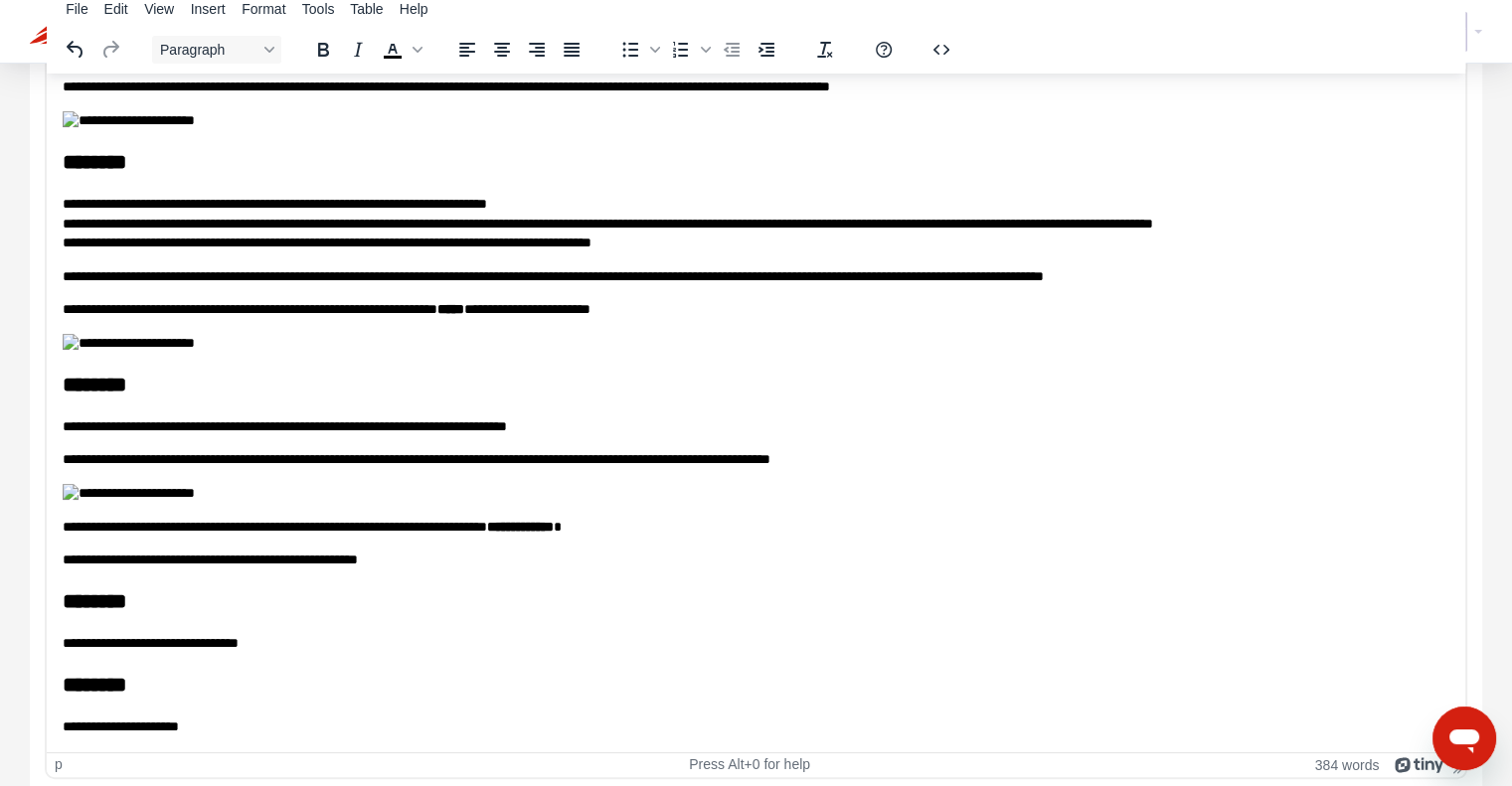 scroll, scrollTop: 228, scrollLeft: 0, axis: vertical 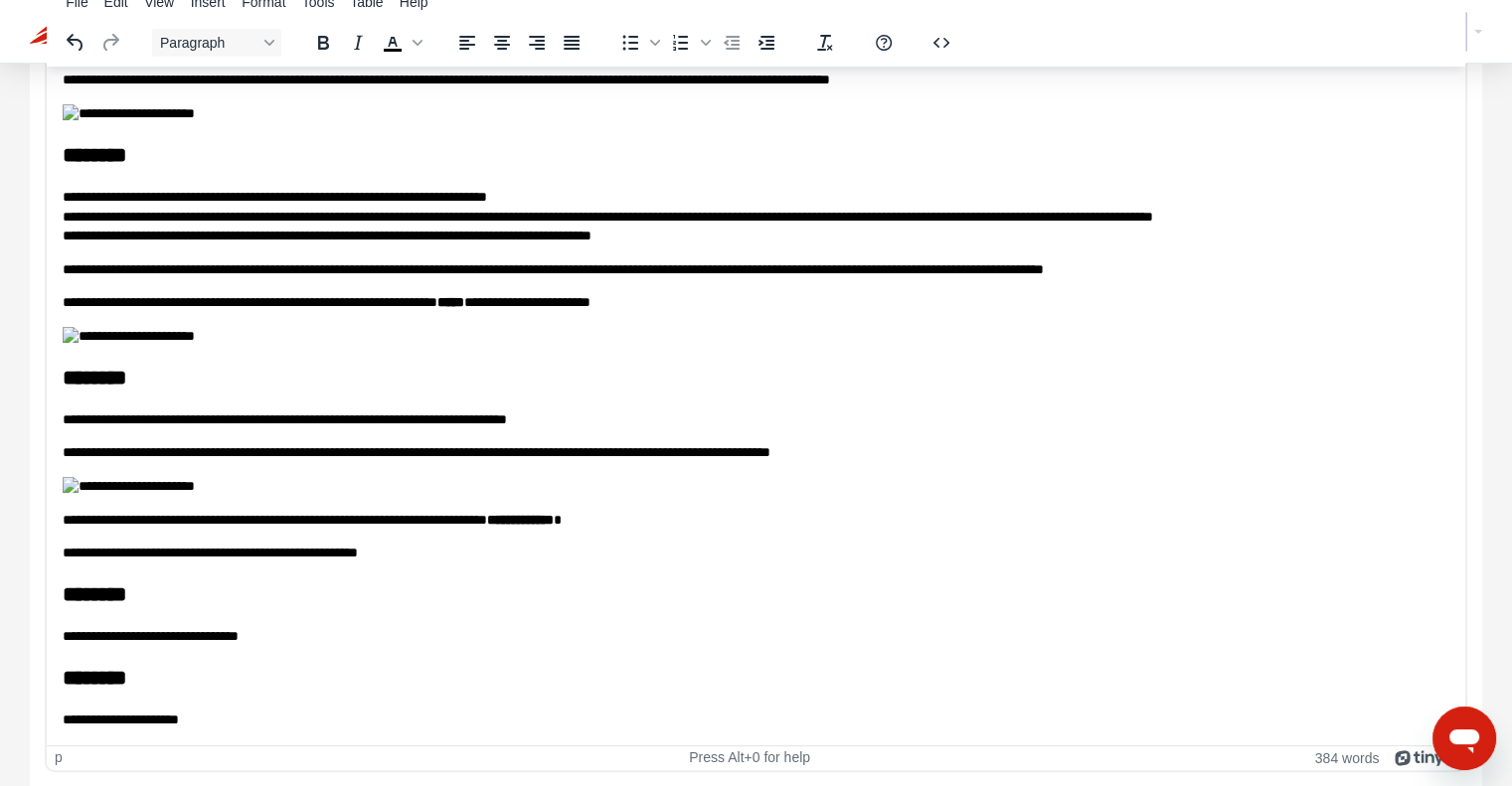 click on "**********" at bounding box center [520, 519] 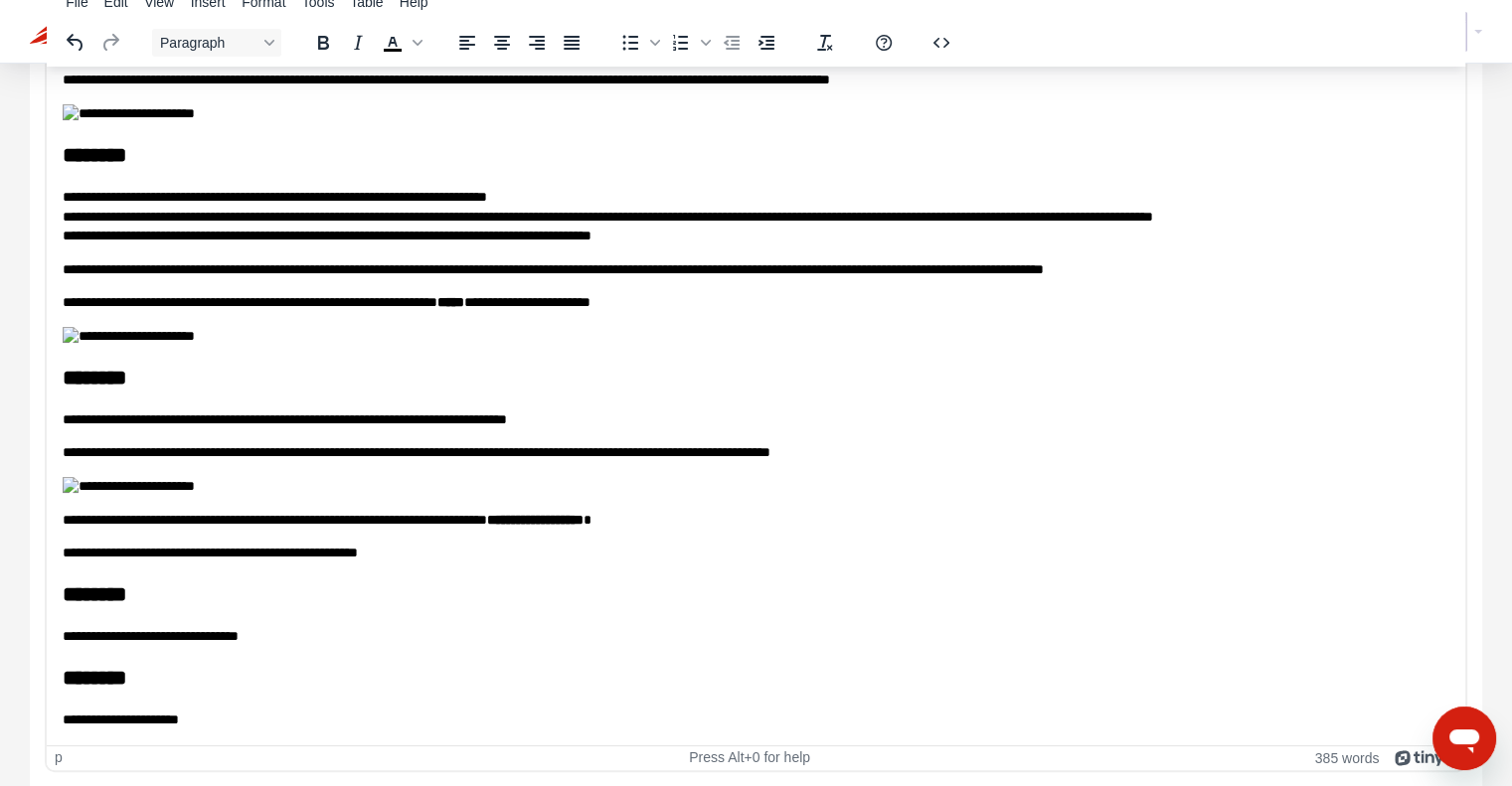 click on "**********" at bounding box center (749, 552) 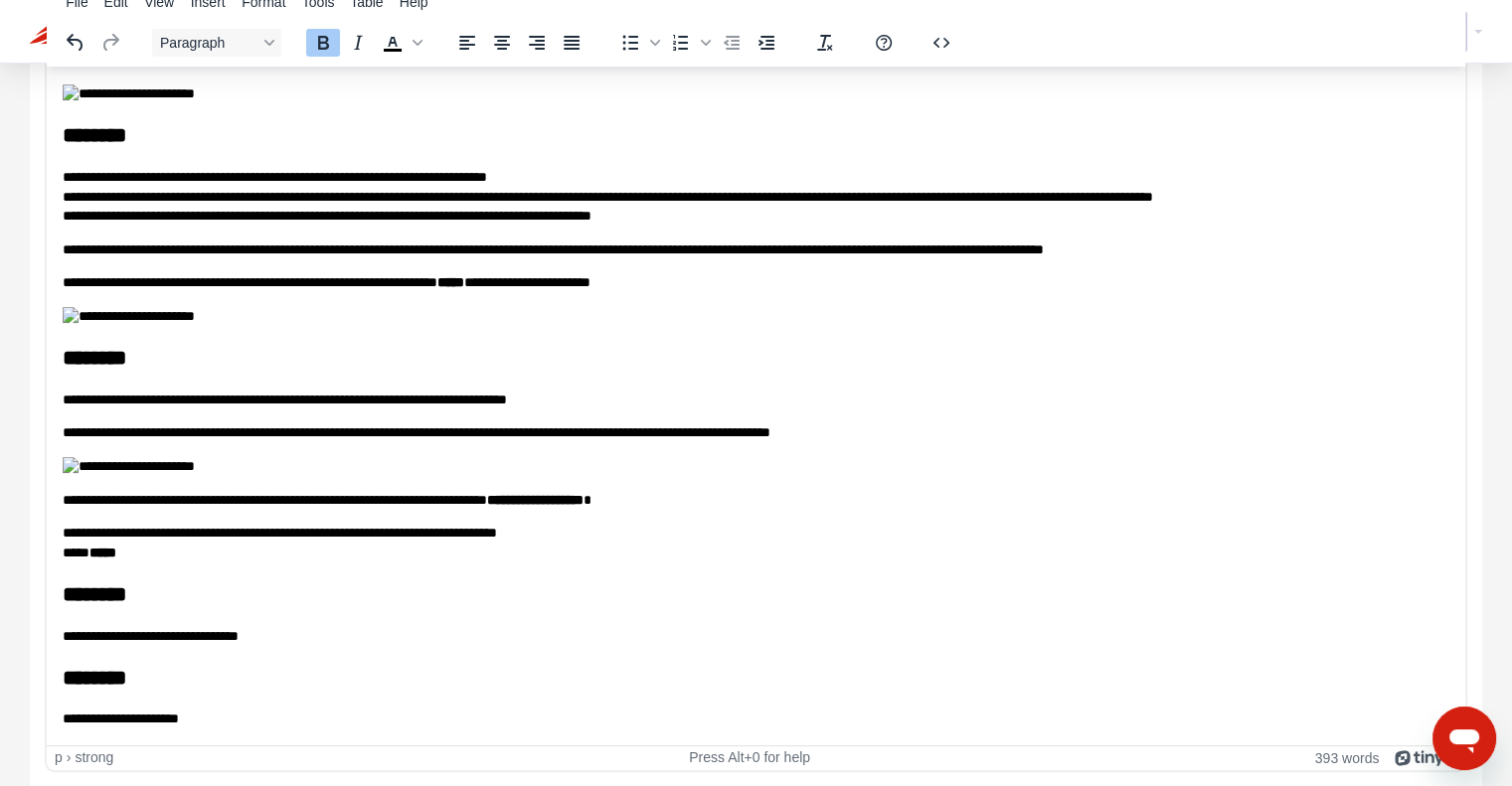 click on "**********" at bounding box center [749, 636] 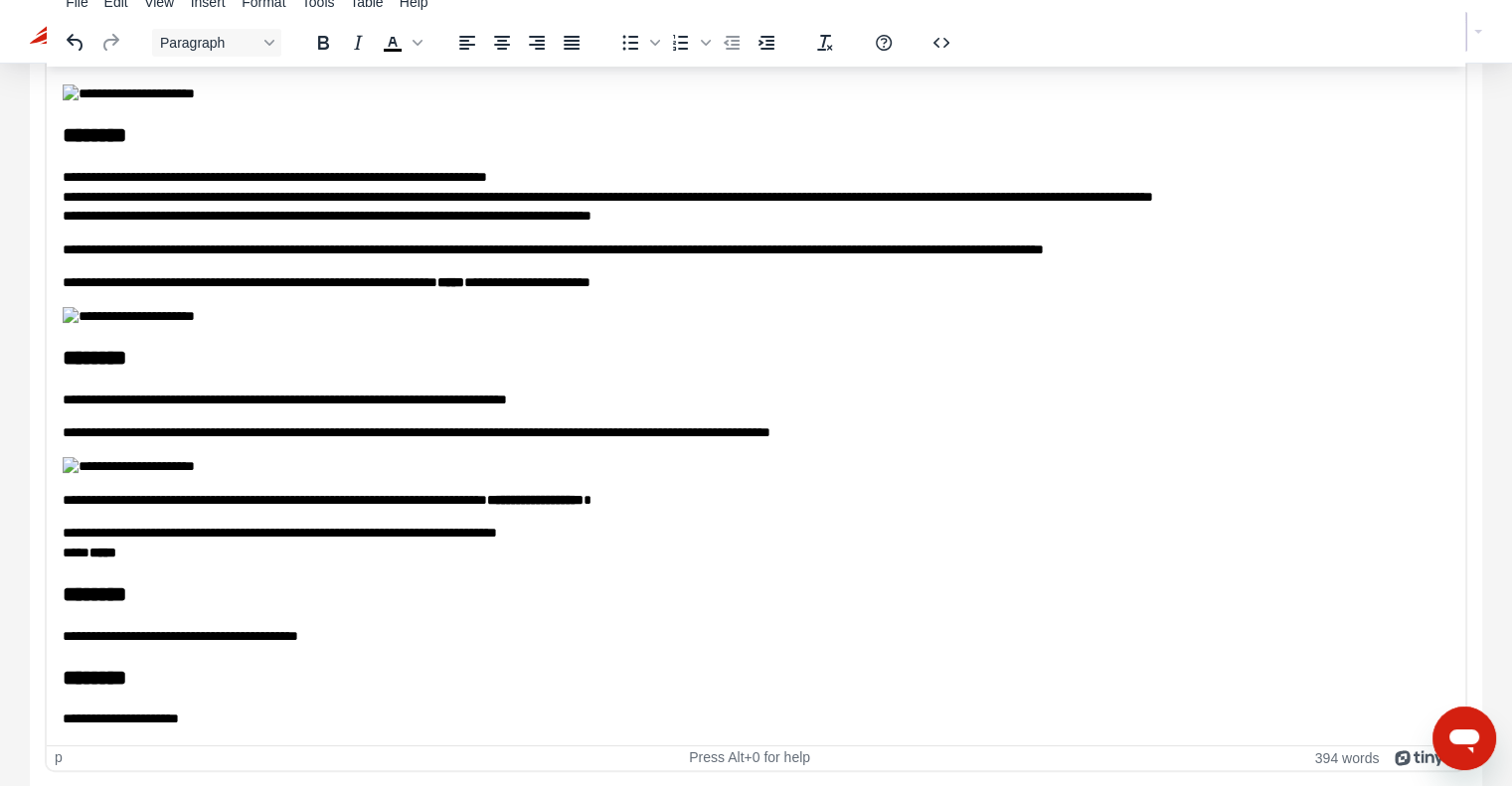scroll, scrollTop: 2731, scrollLeft: 0, axis: vertical 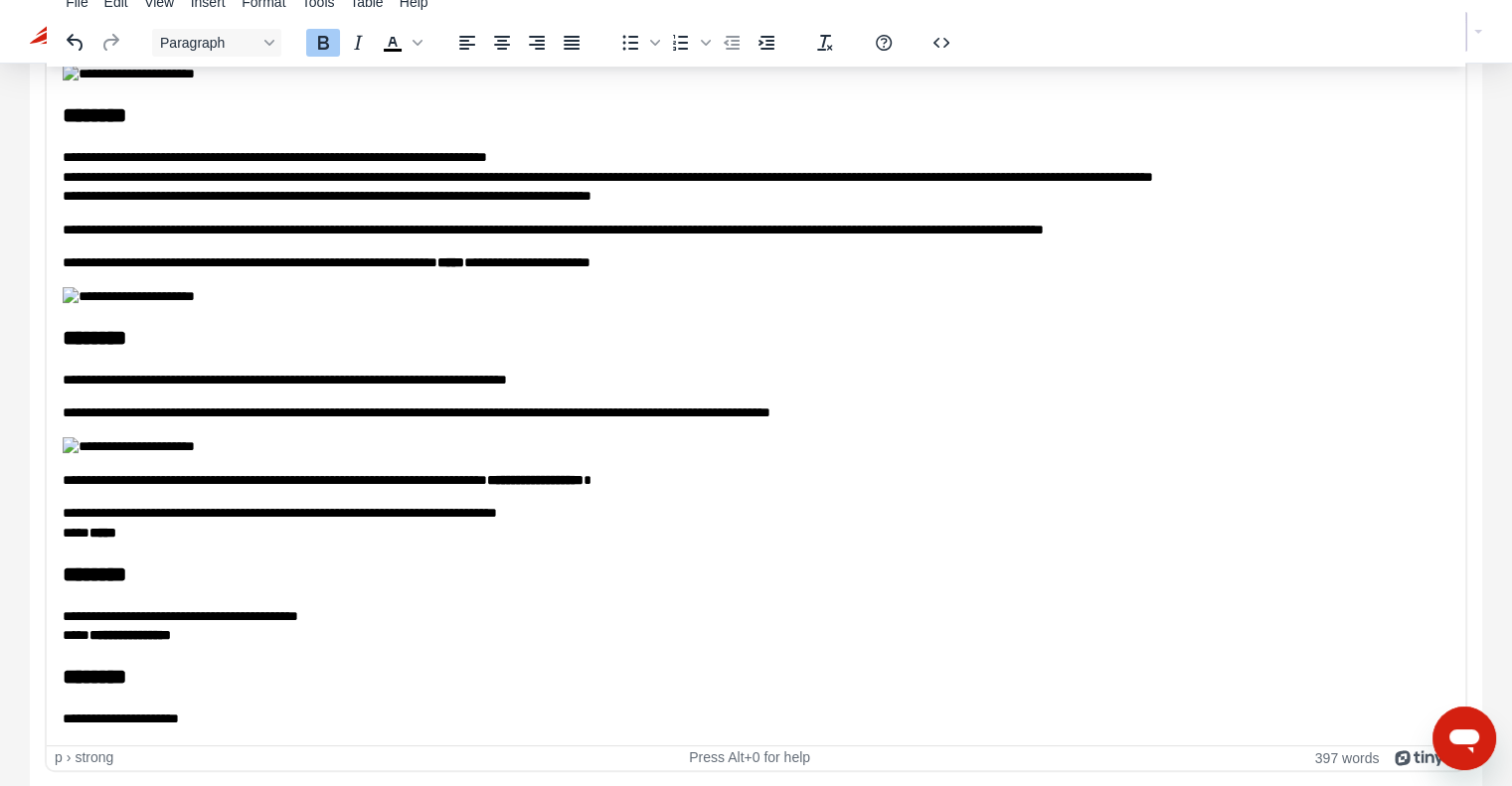 click on "**********" at bounding box center [749, 718] 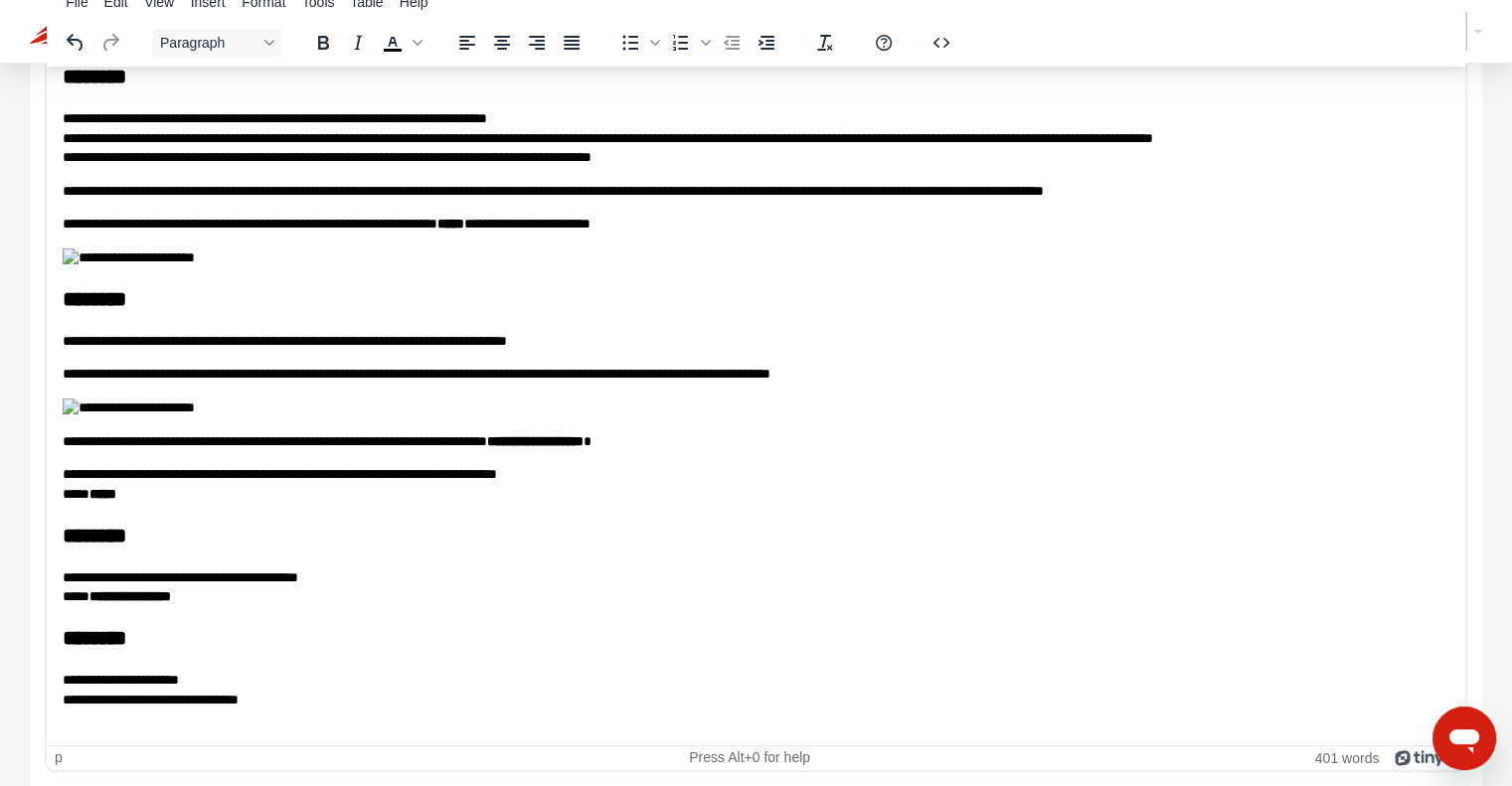 scroll, scrollTop: 2773, scrollLeft: 0, axis: vertical 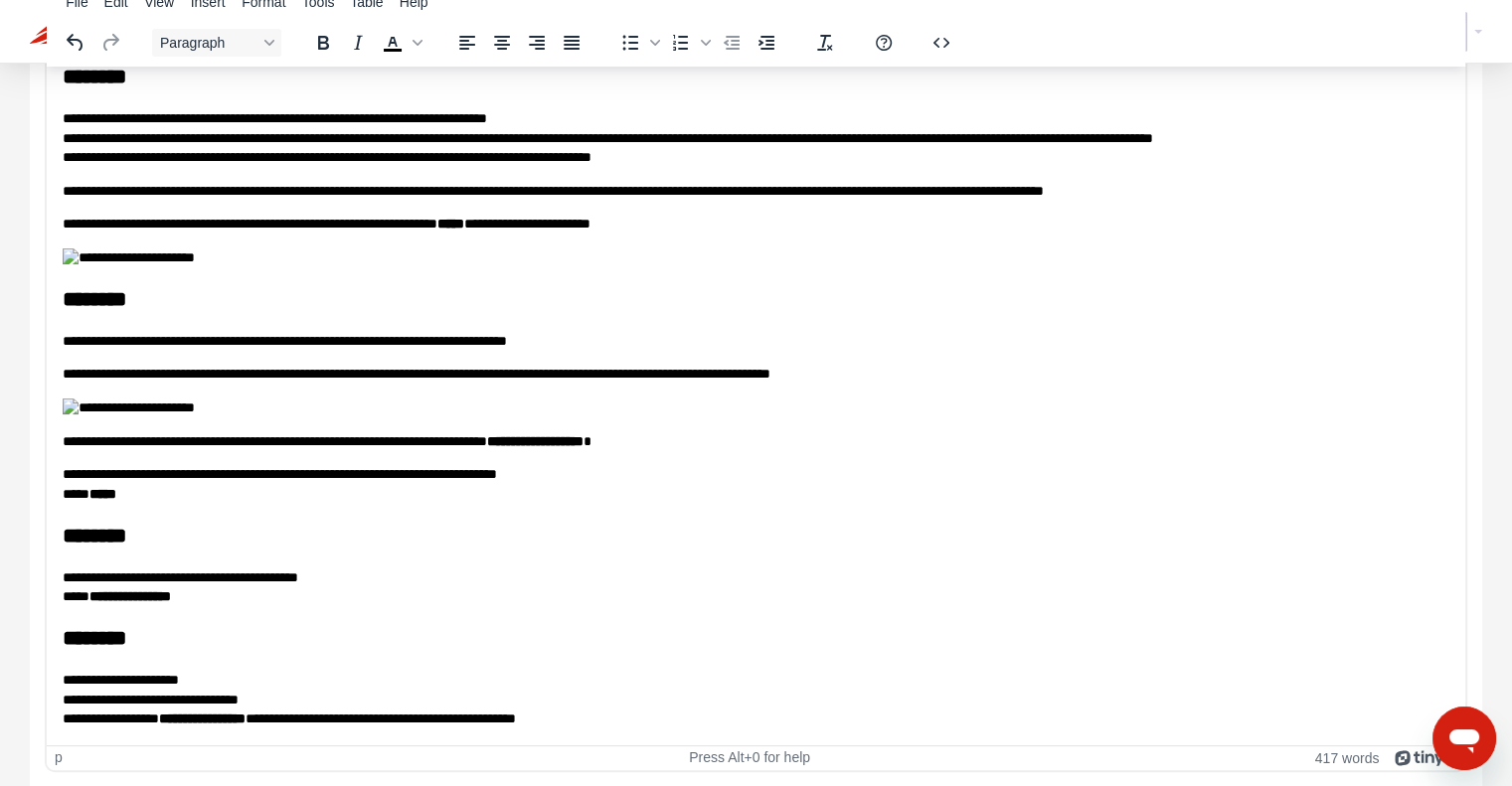 click on "**********" at bounding box center (202, 717) 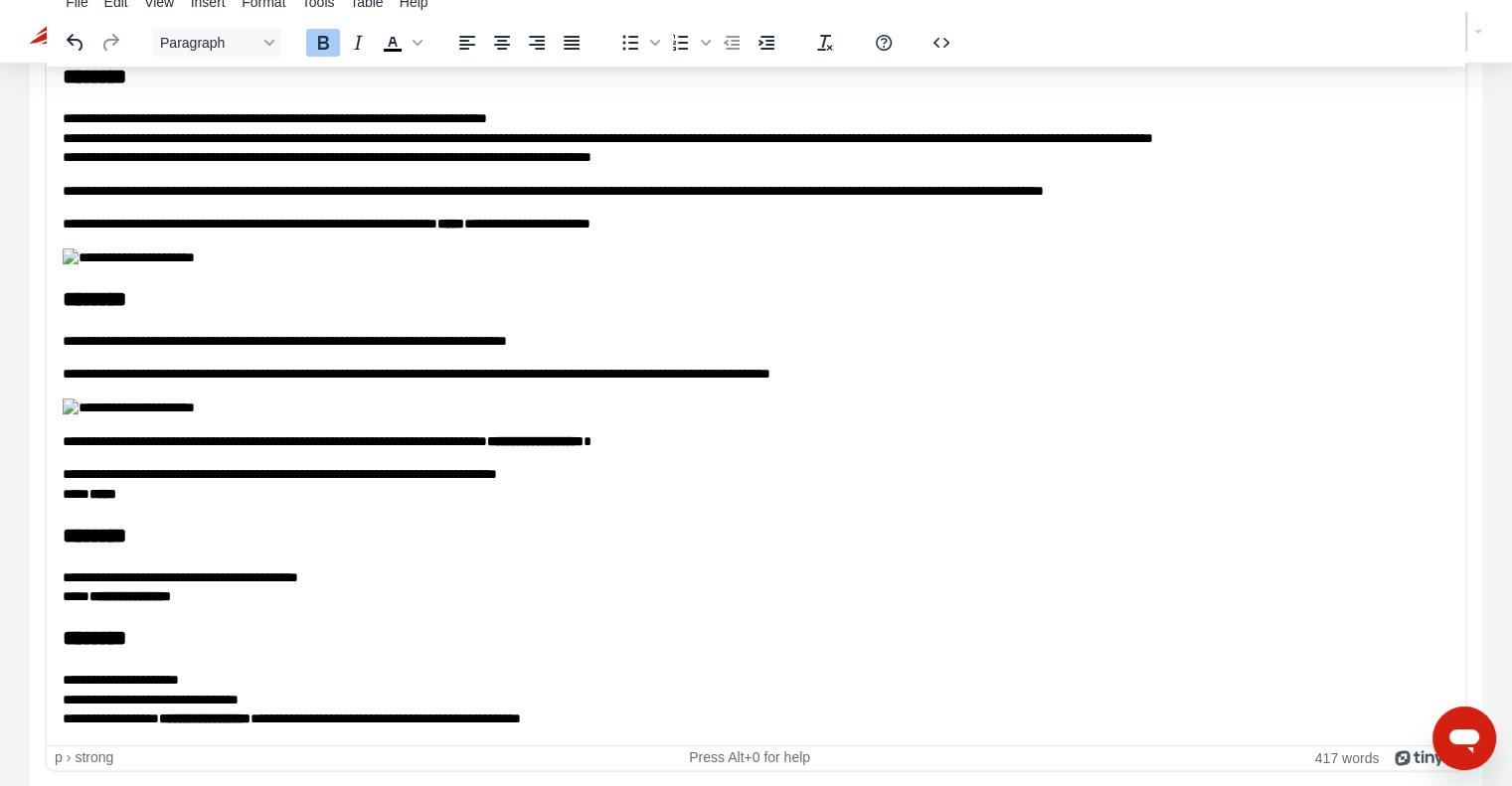 scroll, scrollTop: 0, scrollLeft: 0, axis: both 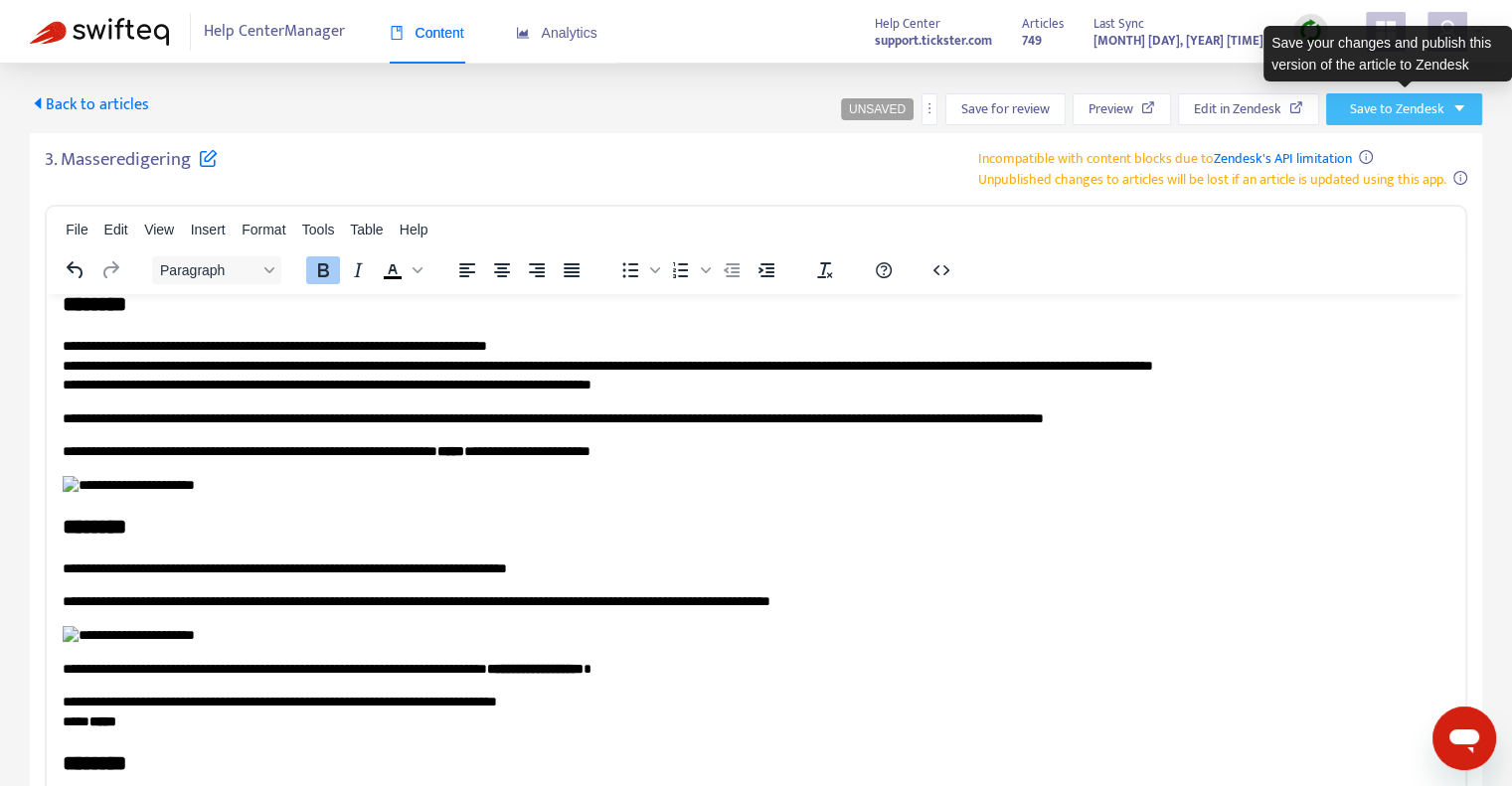 click 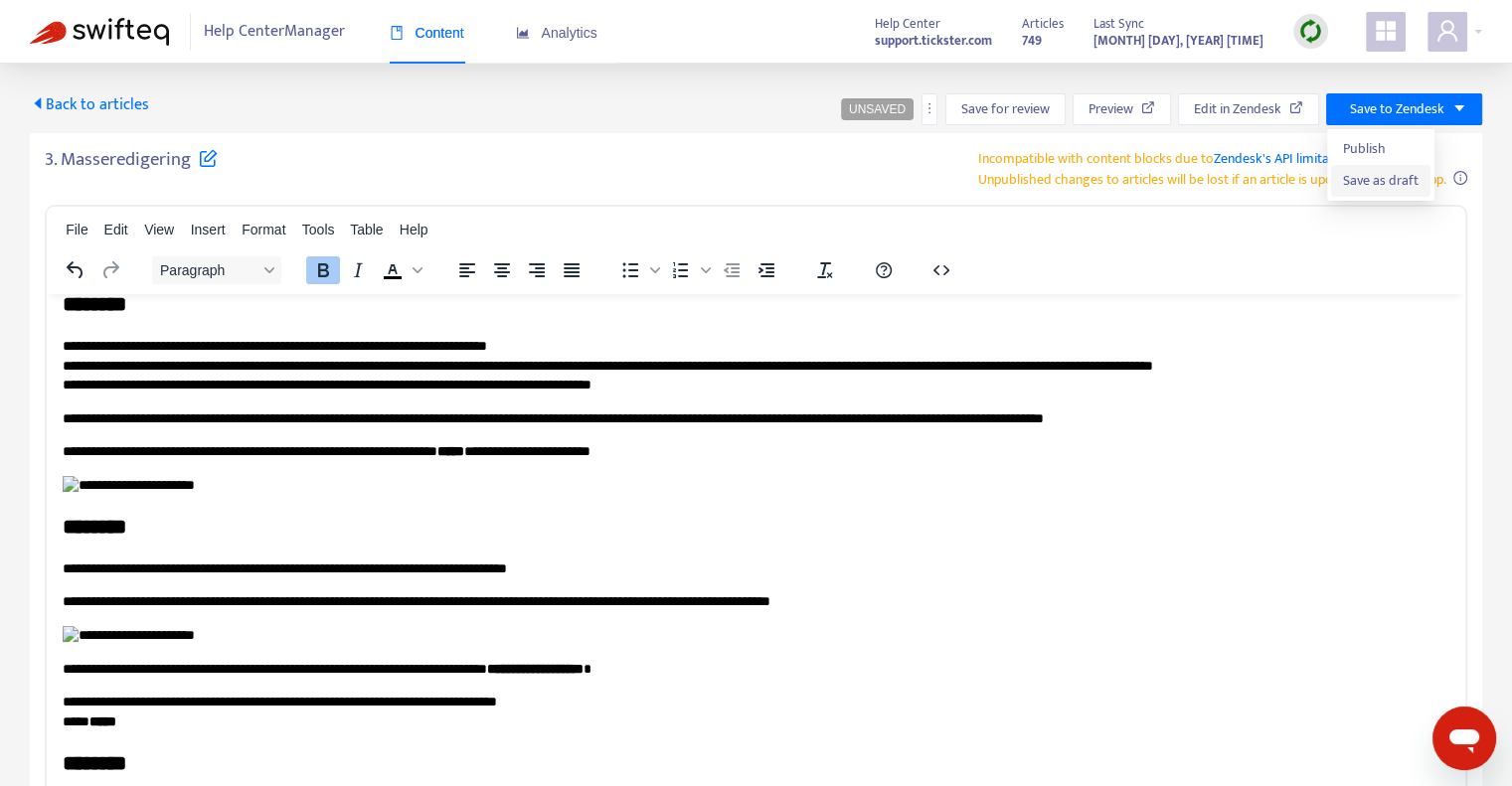 click on "Save as draft" at bounding box center (1381, 181) 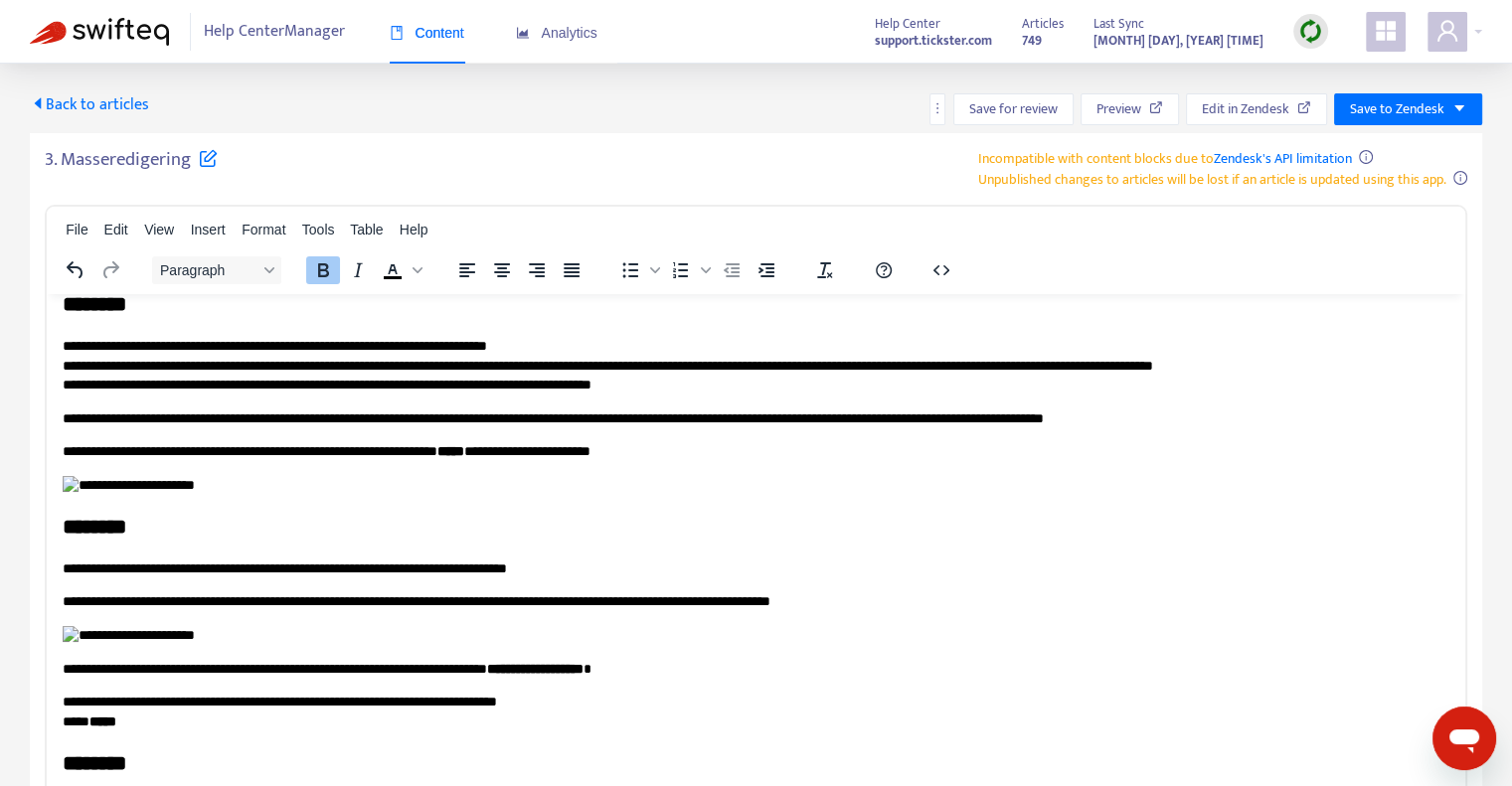 click on "Back to articles" at bounding box center (89, 104) 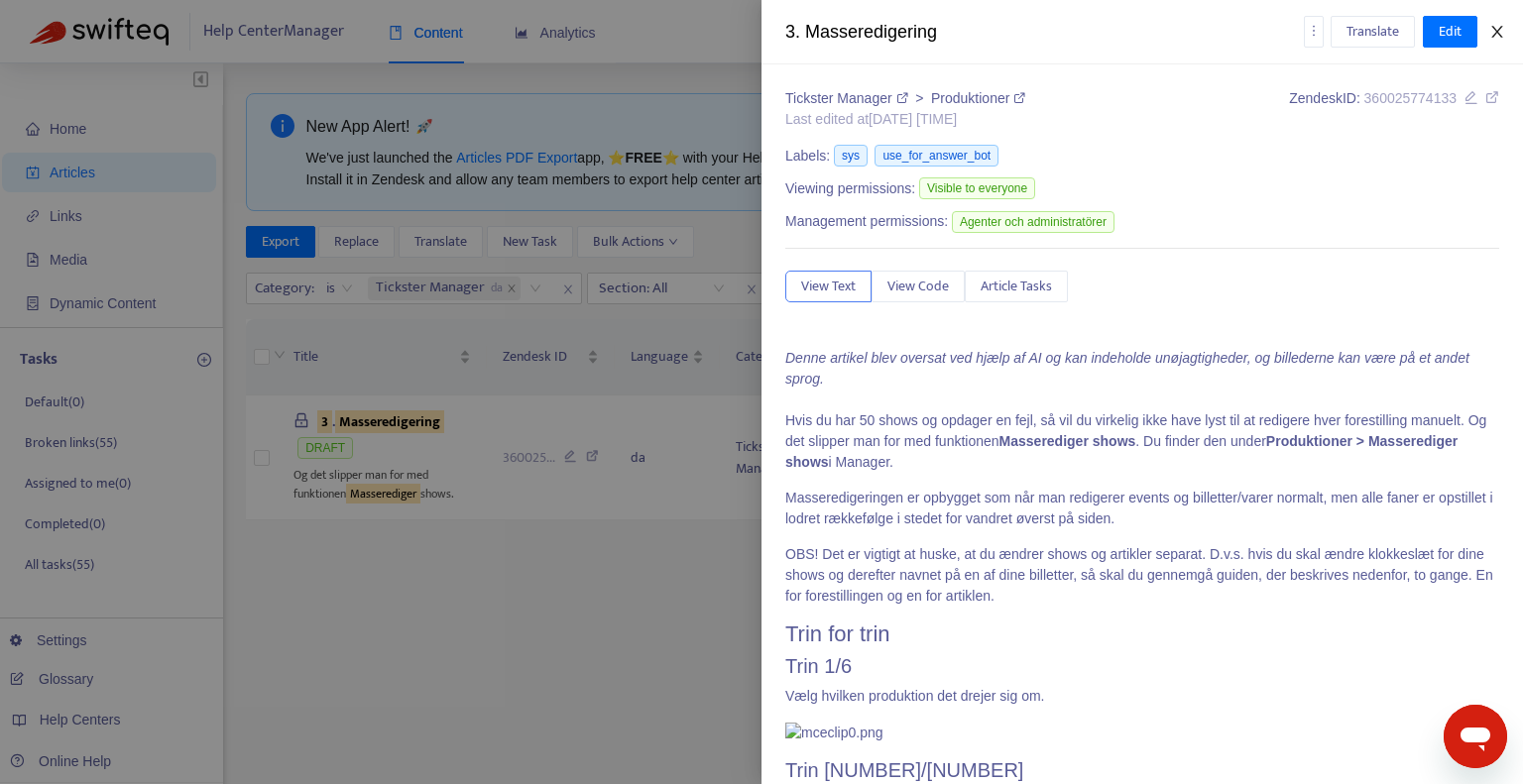 click 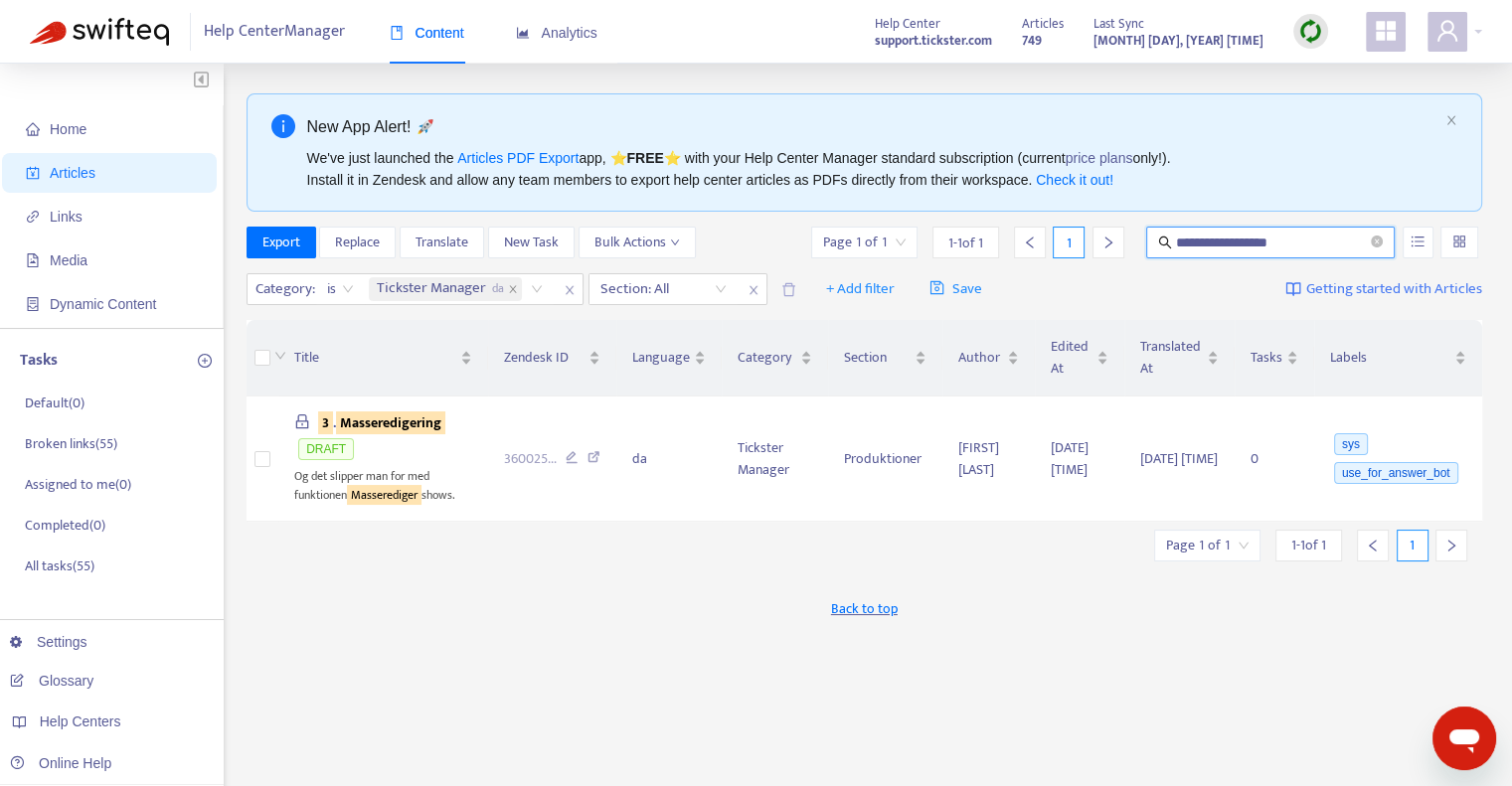 click on "**********" at bounding box center (1271, 242) 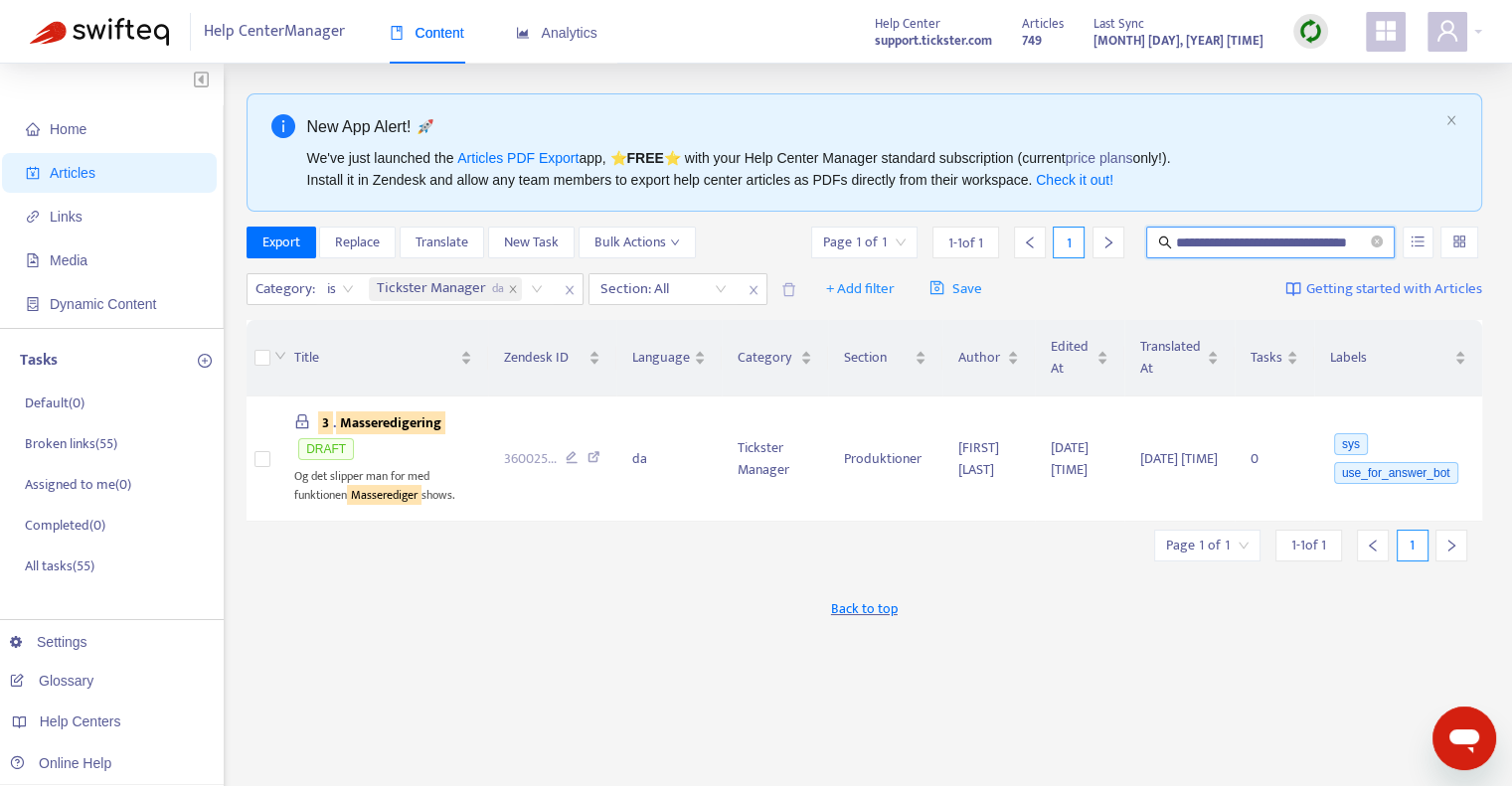 scroll, scrollTop: 0, scrollLeft: 13, axis: horizontal 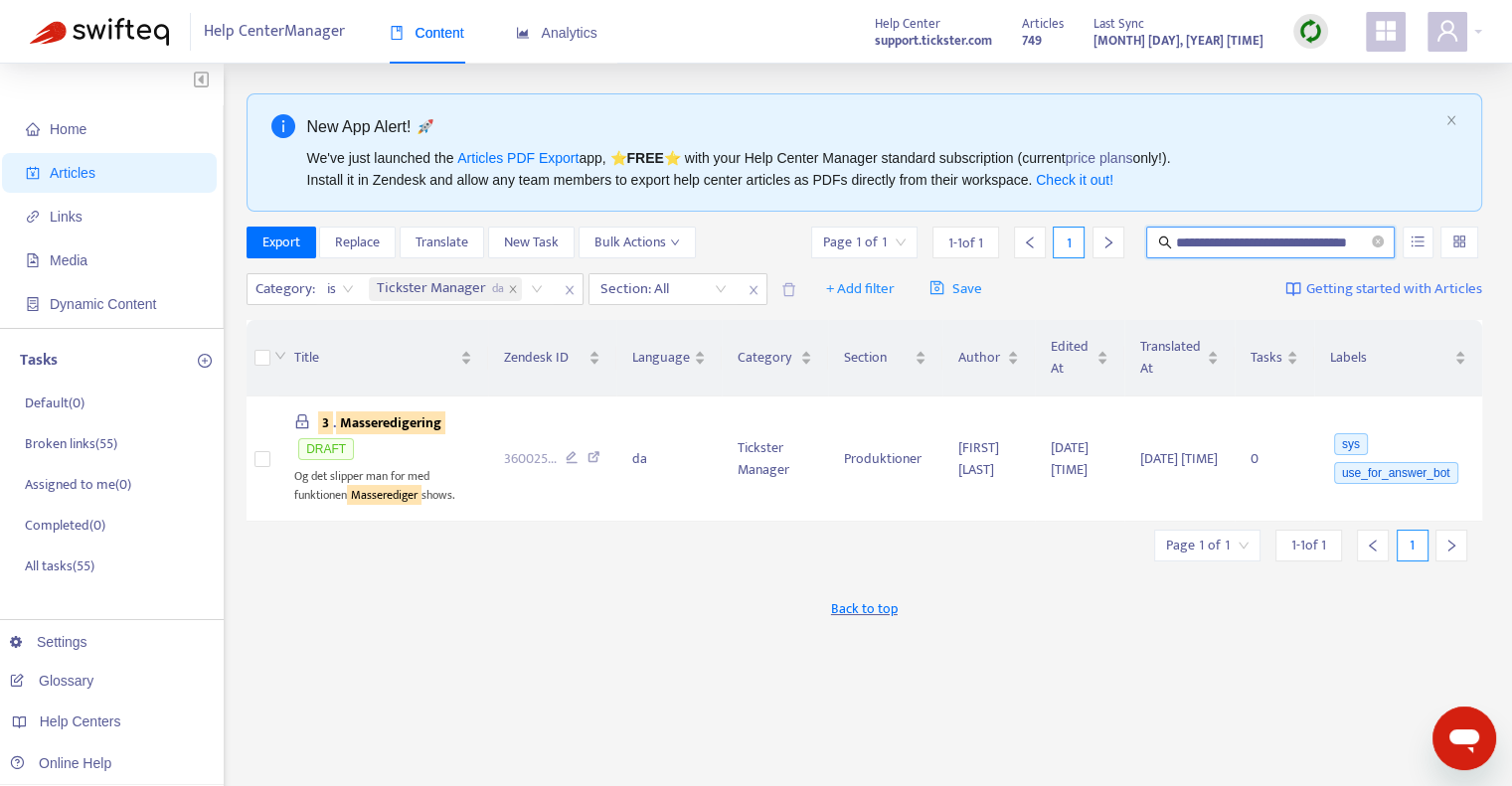type on "**********" 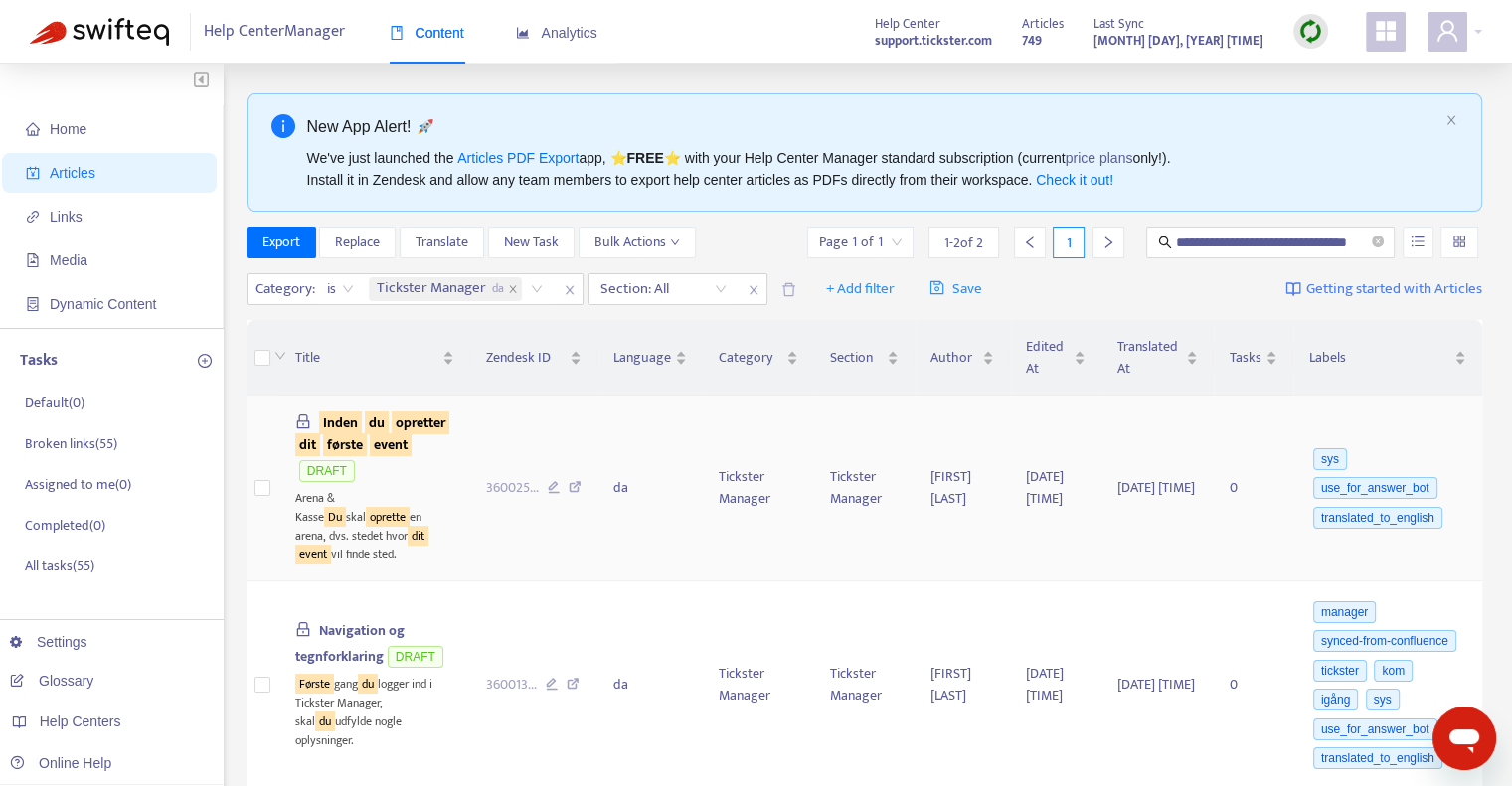 scroll, scrollTop: 0, scrollLeft: 0, axis: both 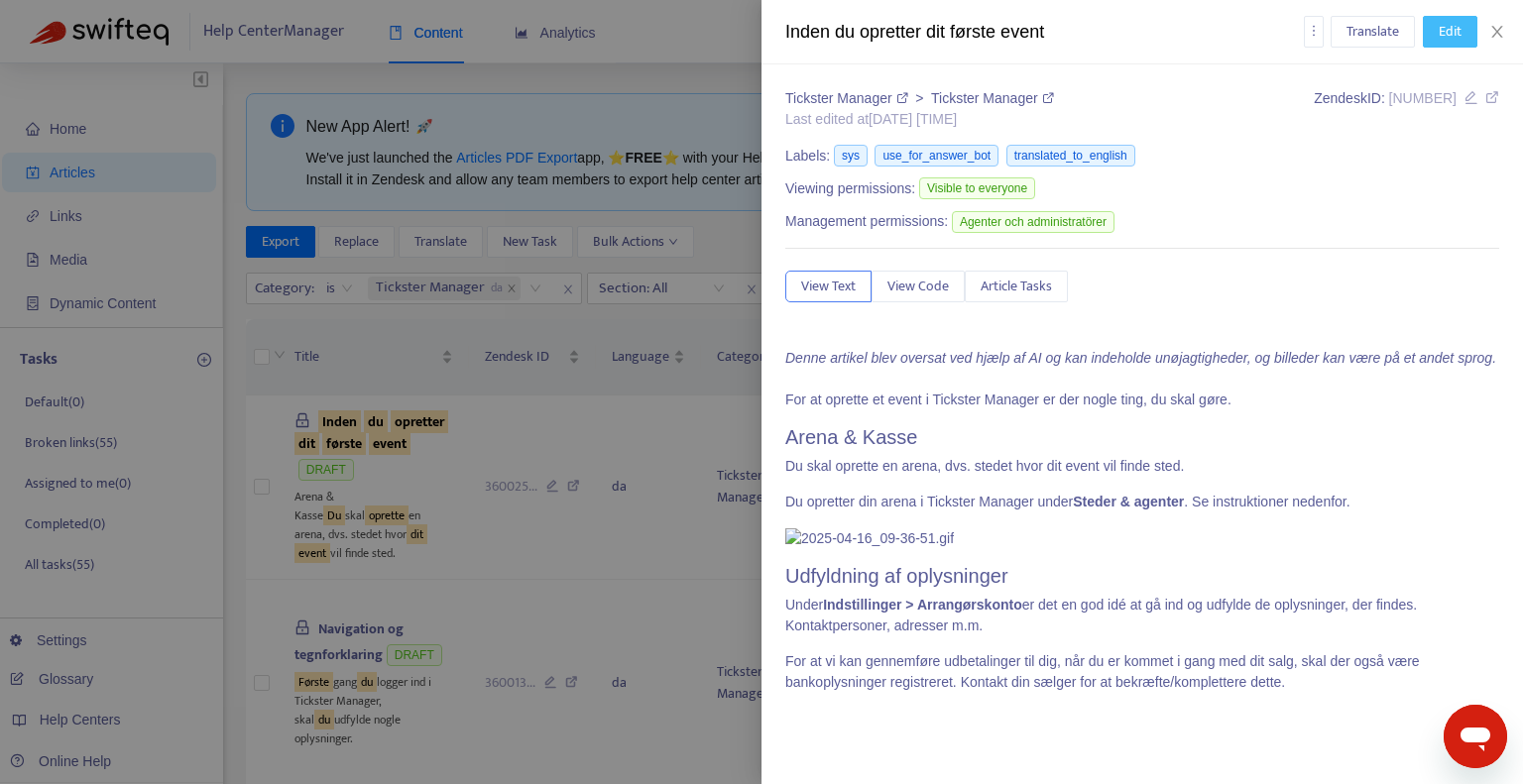 click on "Edit" at bounding box center (1450, 32) 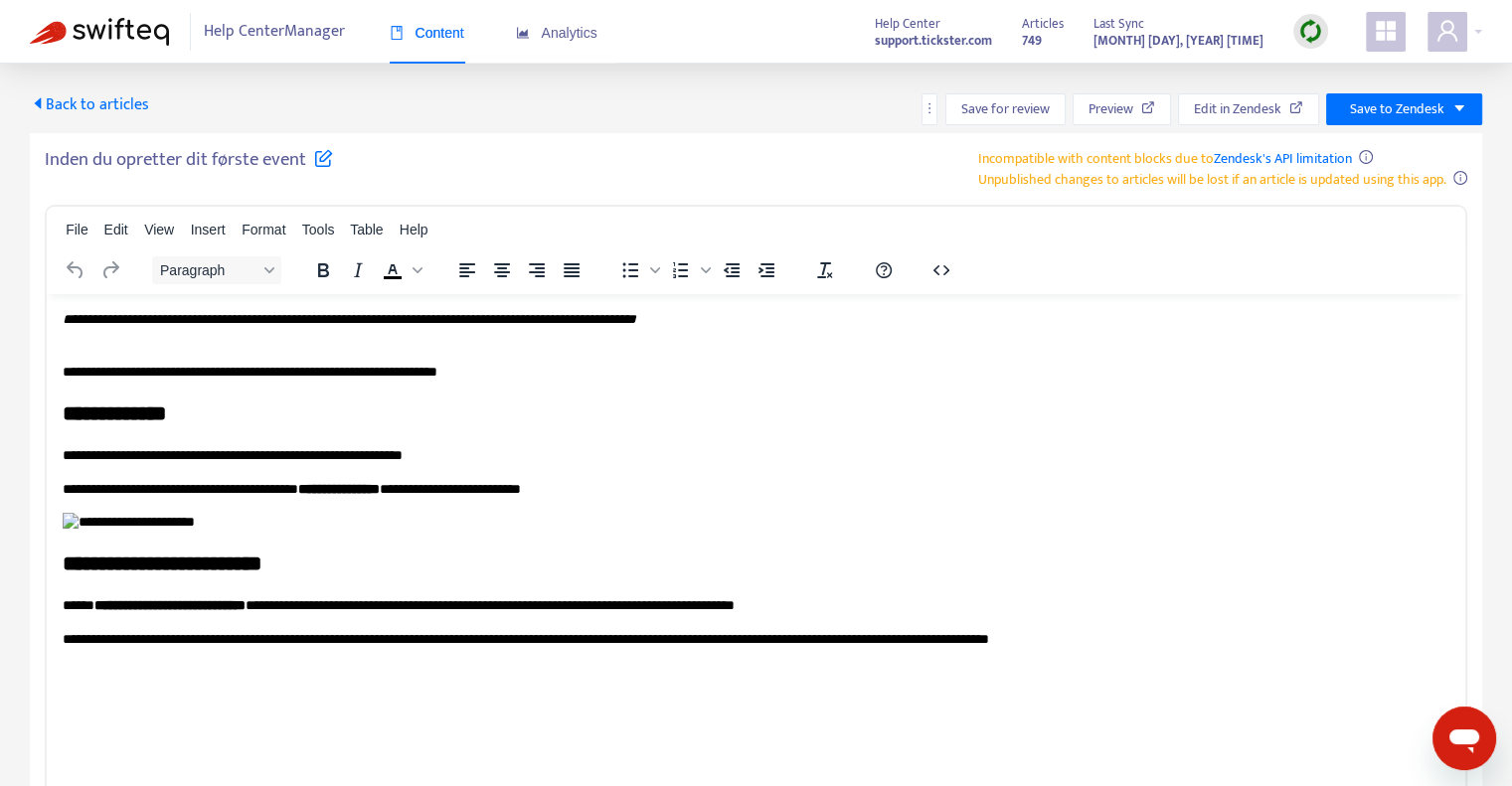 scroll, scrollTop: 0, scrollLeft: 0, axis: both 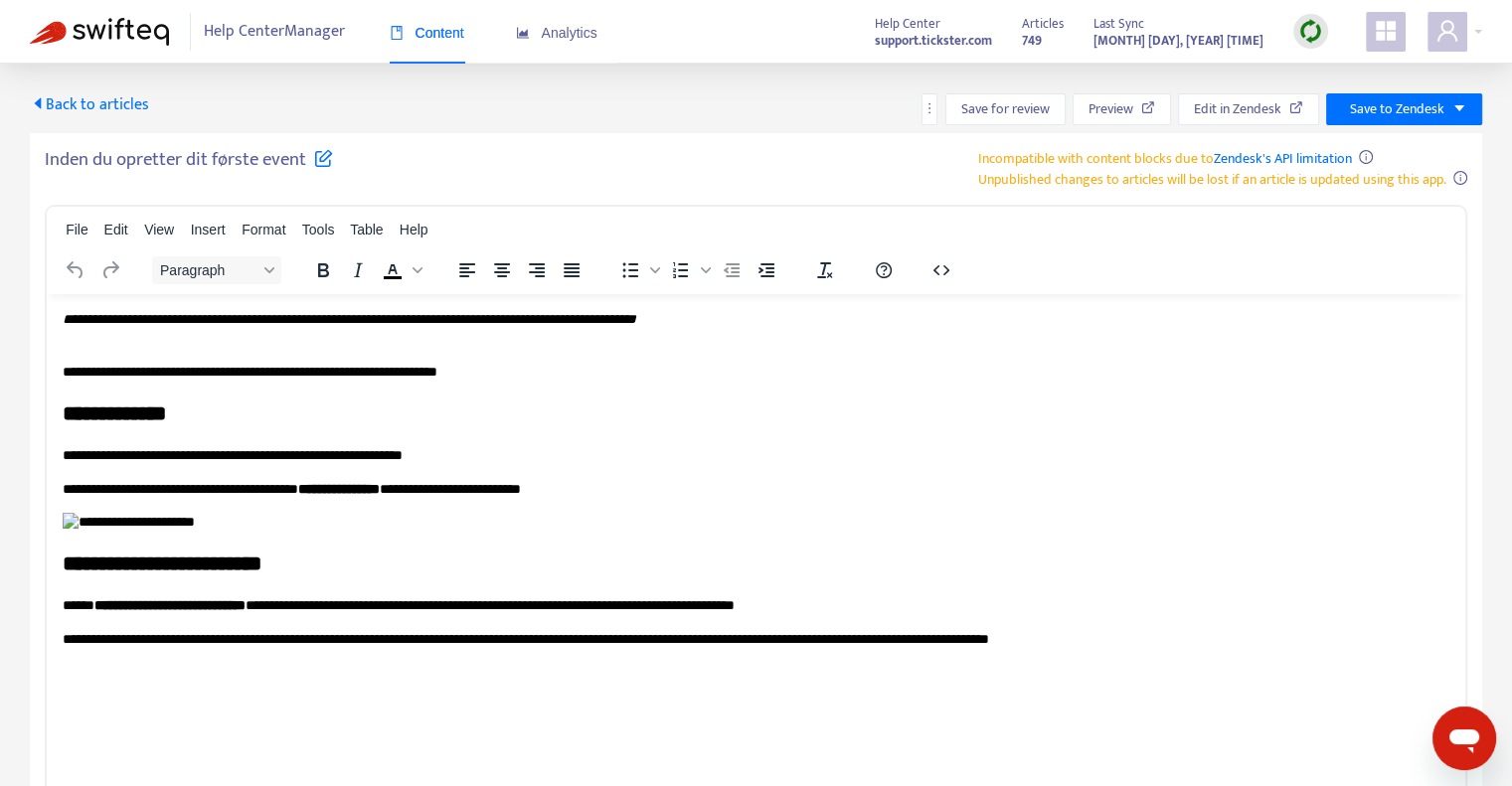 click on "**********" at bounding box center (749, 372) 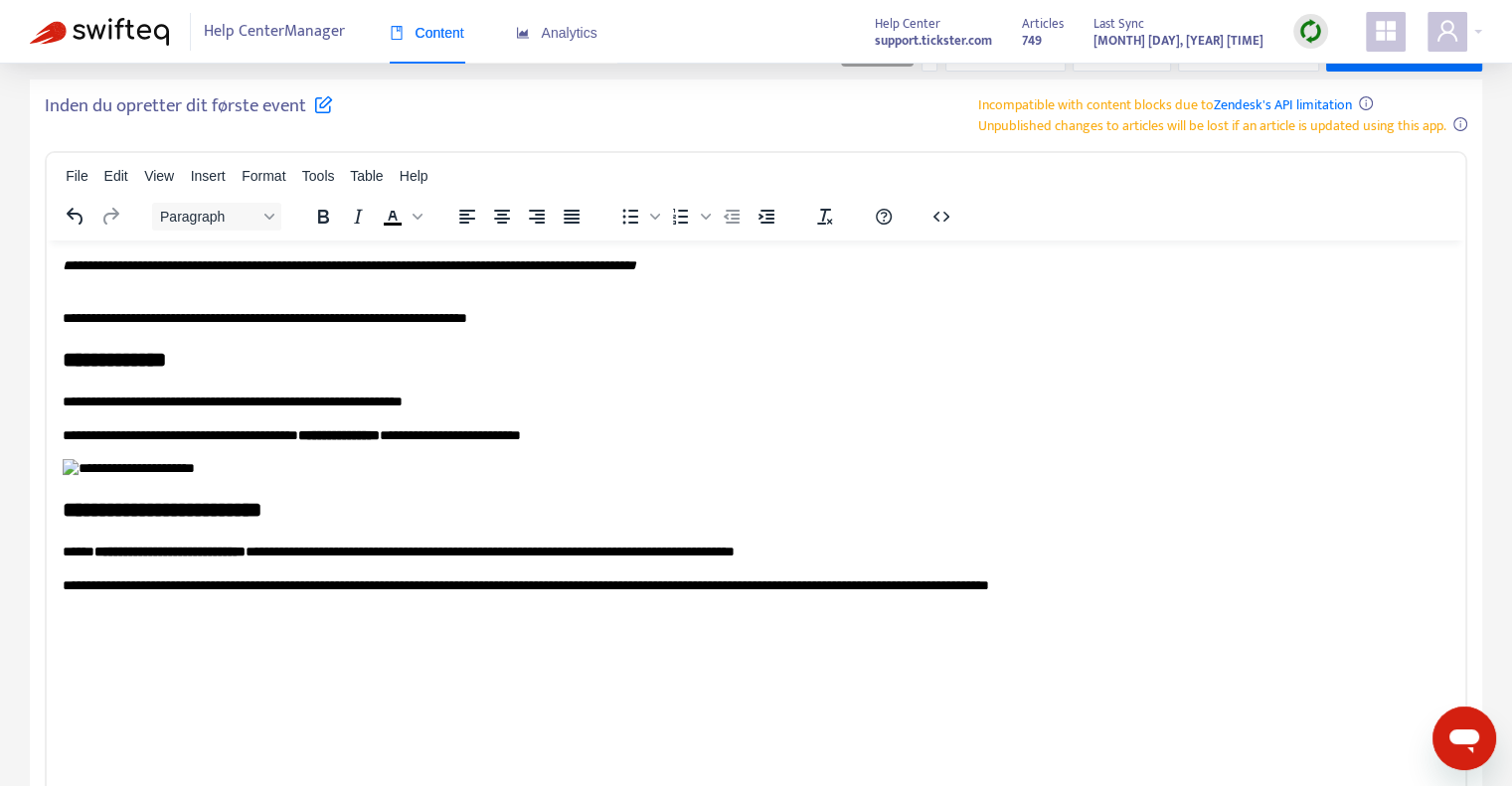 scroll, scrollTop: 99, scrollLeft: 0, axis: vertical 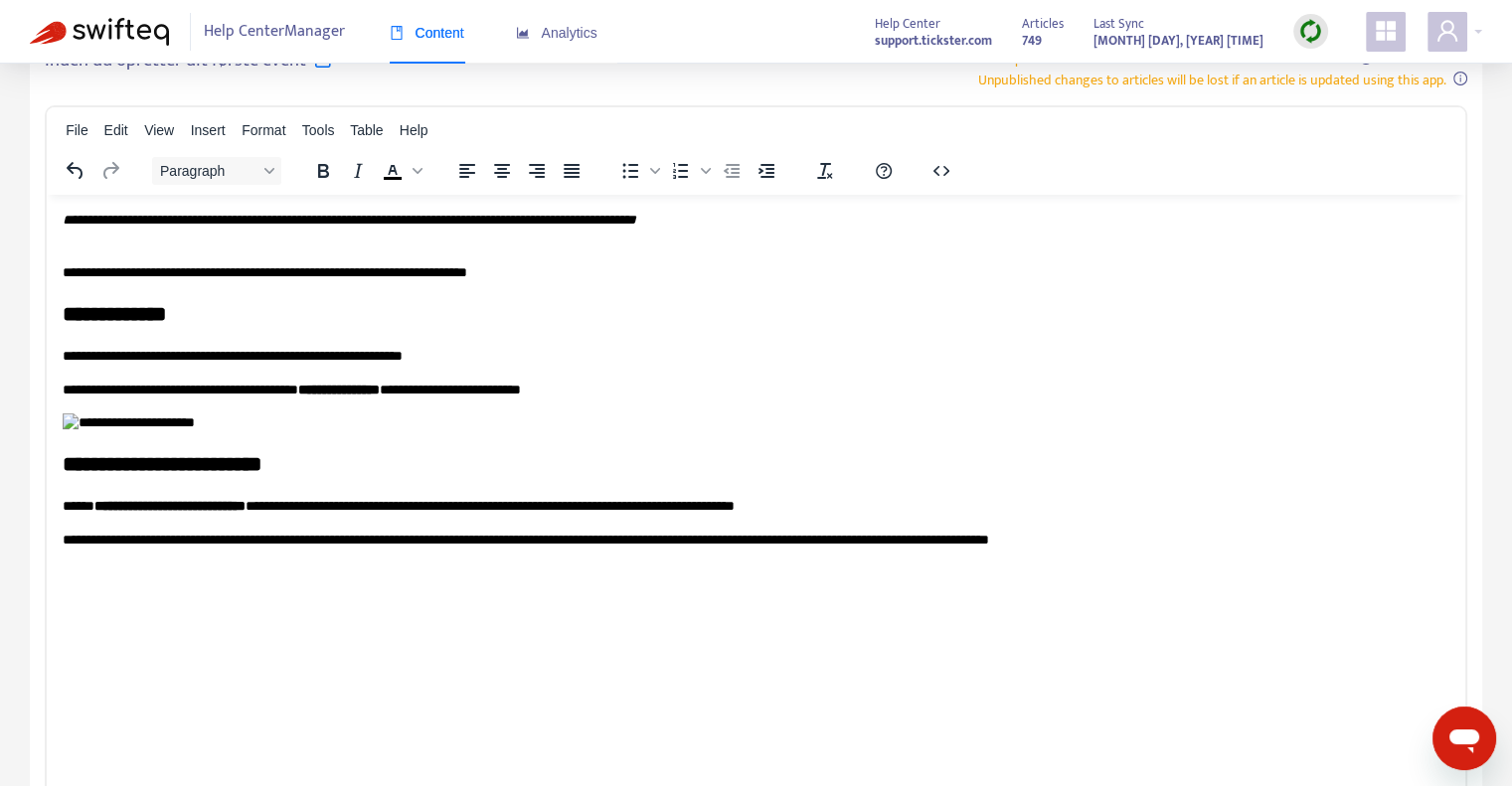 click at bounding box center (128, 422) 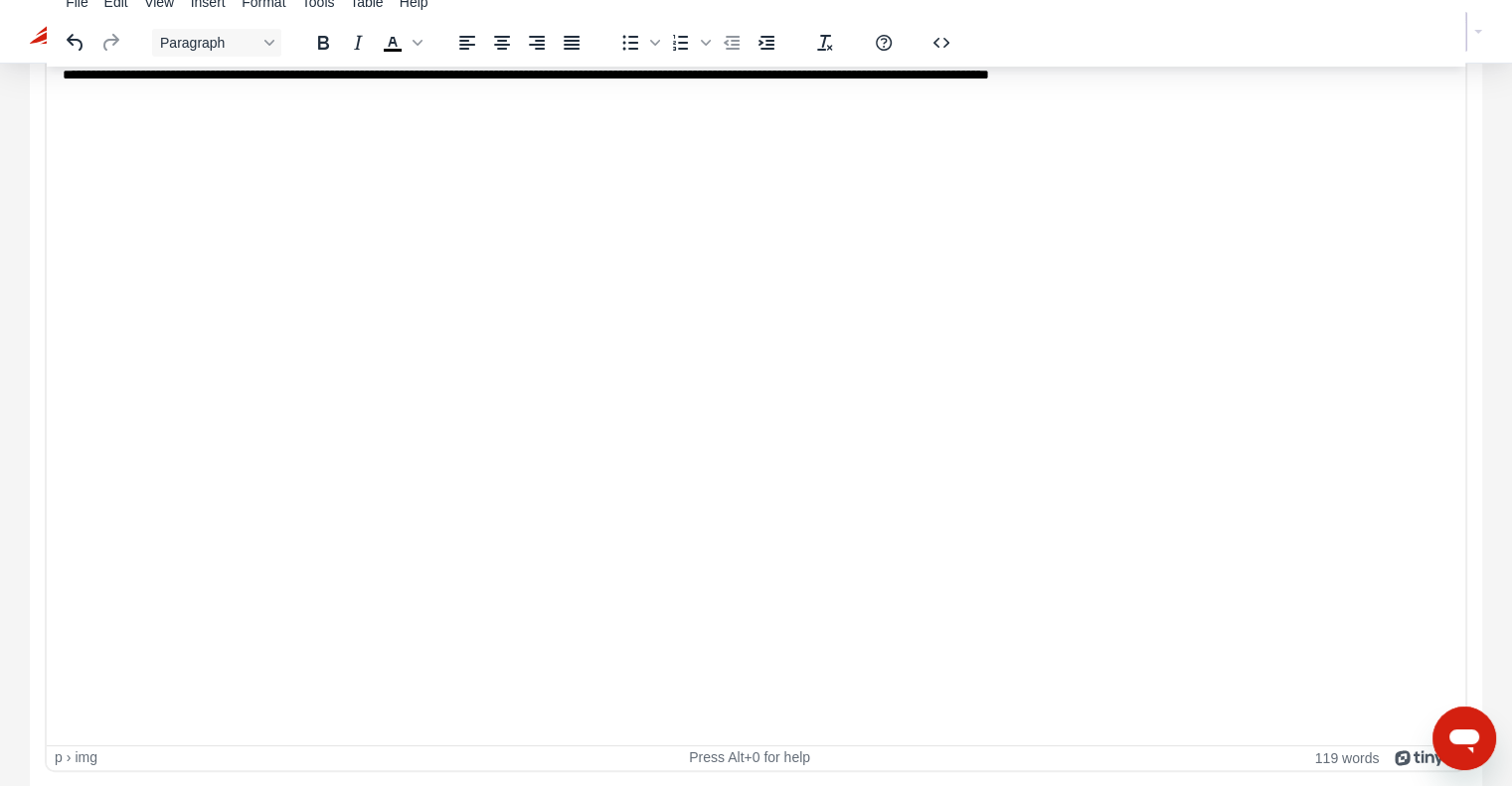 scroll, scrollTop: 0, scrollLeft: 0, axis: both 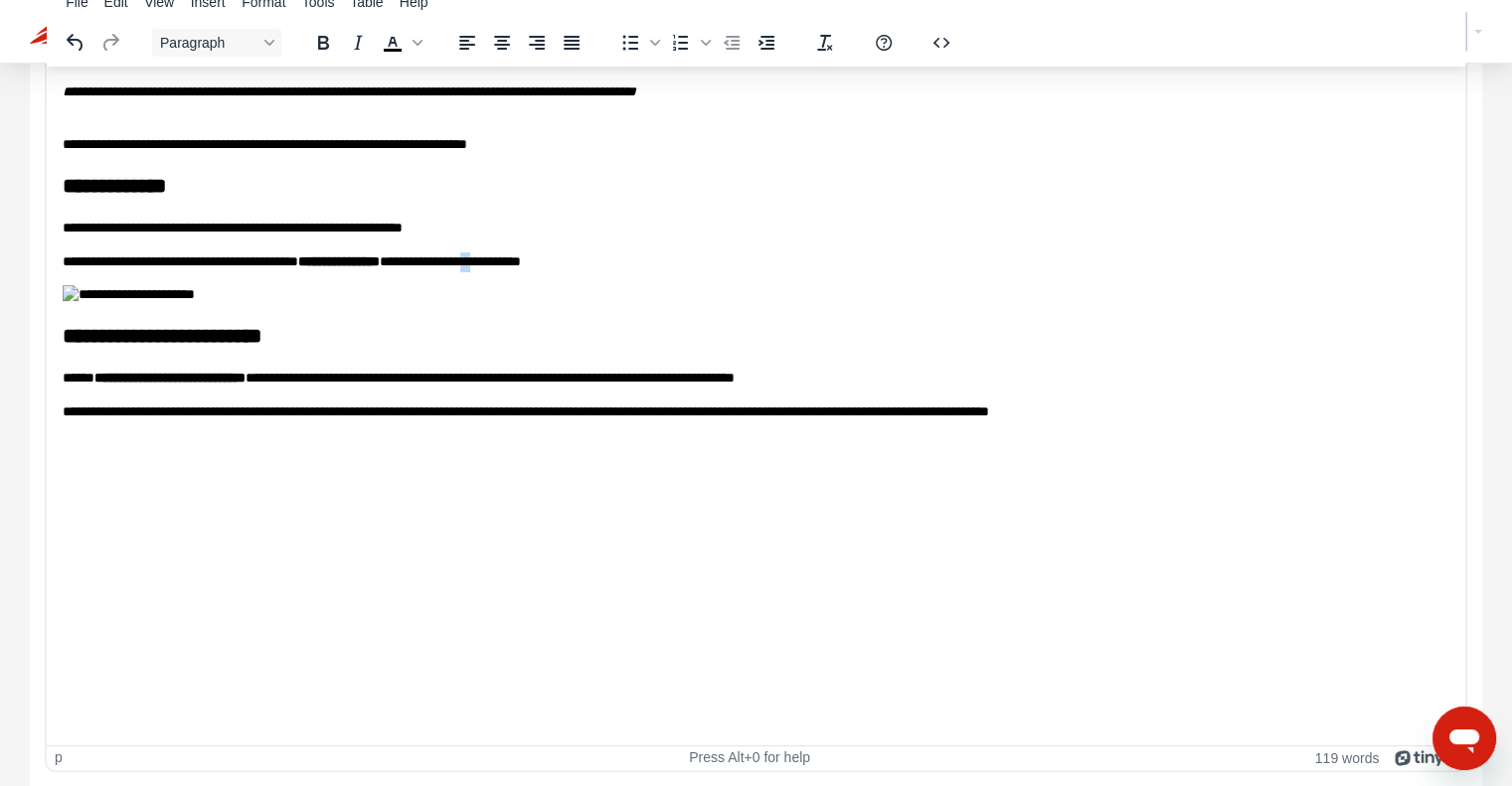 drag, startPoint x: 571, startPoint y: 259, endPoint x: 559, endPoint y: 260, distance: 12.0415946 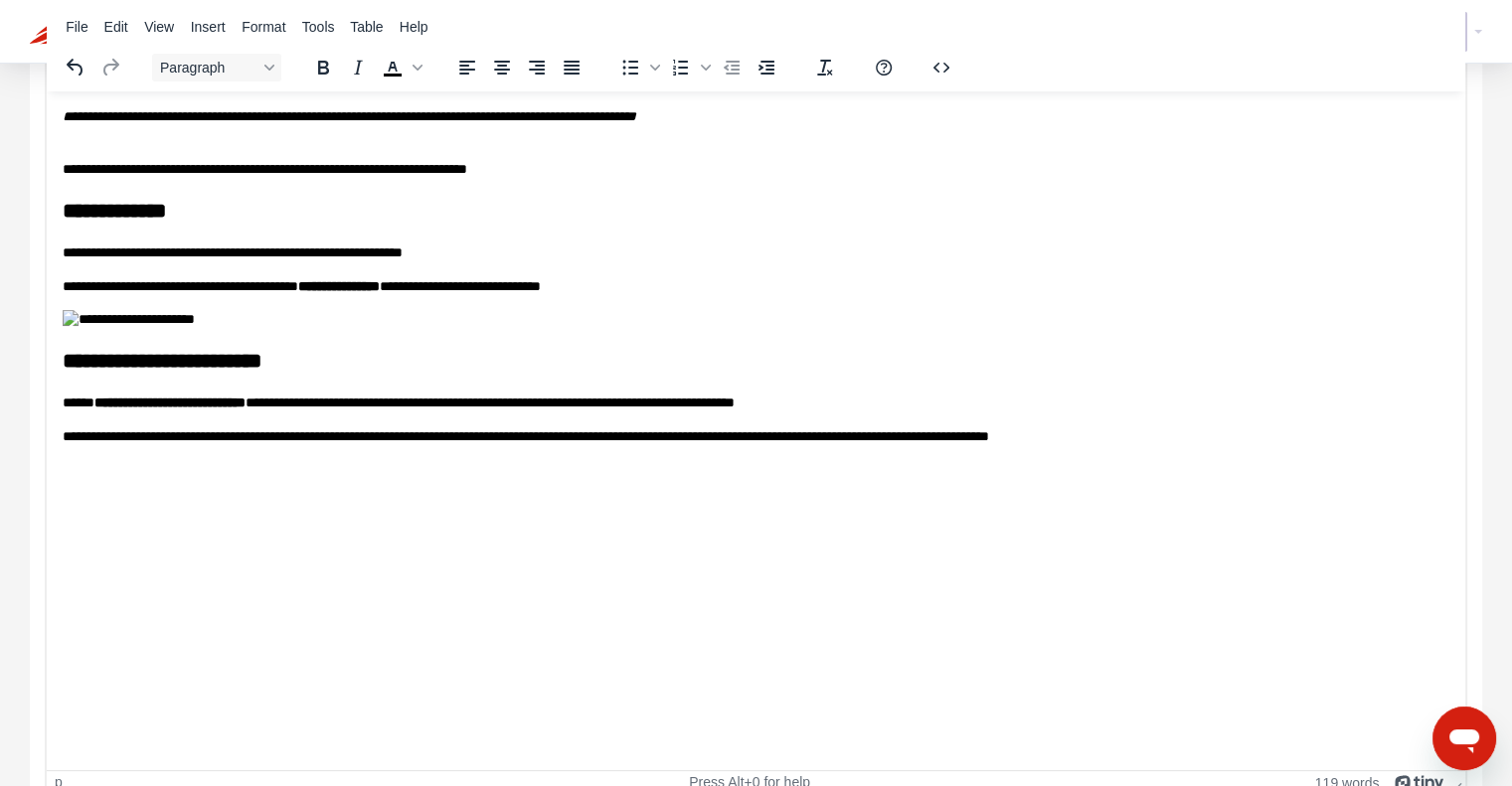 scroll, scrollTop: 228, scrollLeft: 0, axis: vertical 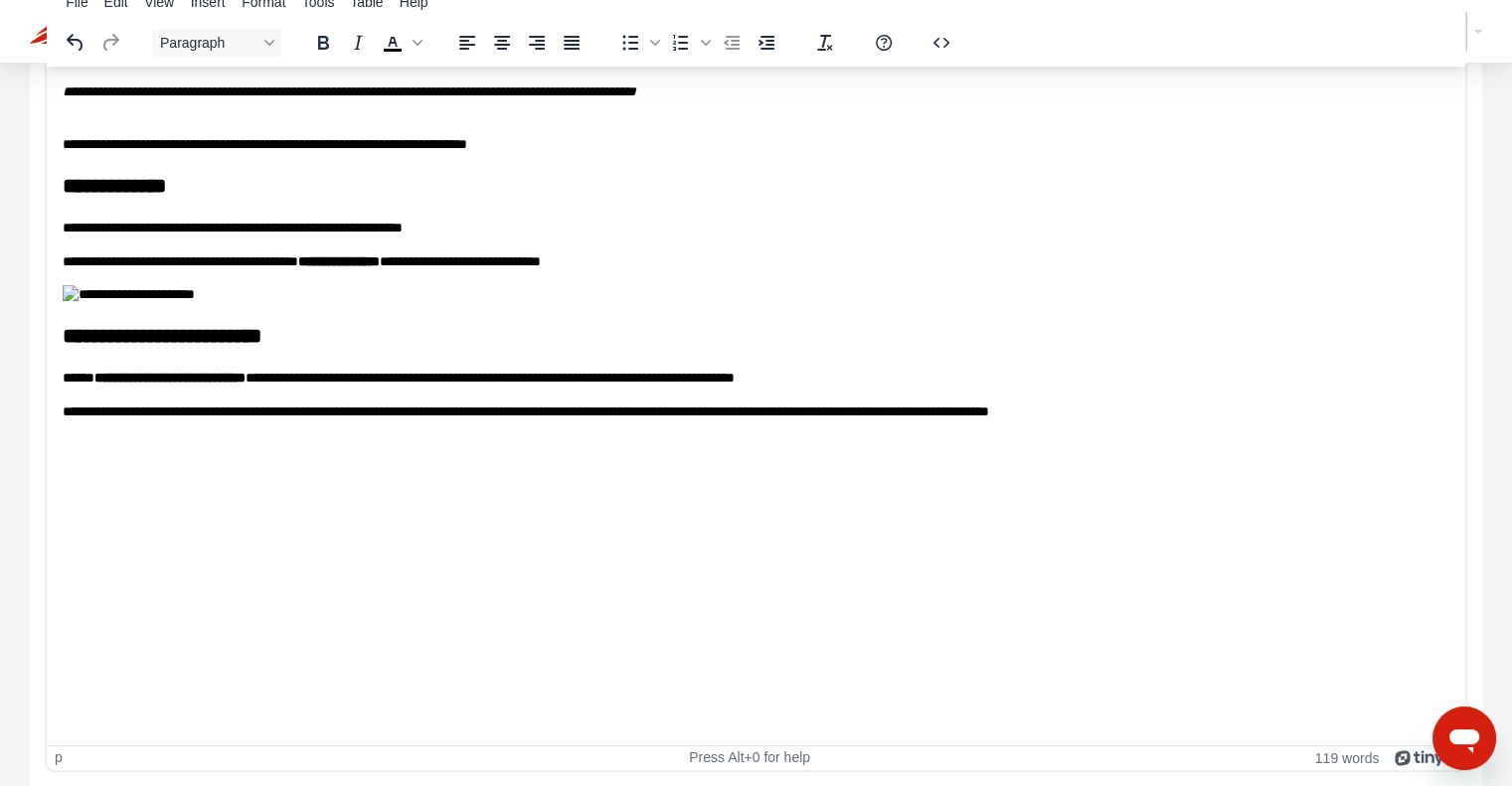click on "**********" at bounding box center (170, 377) 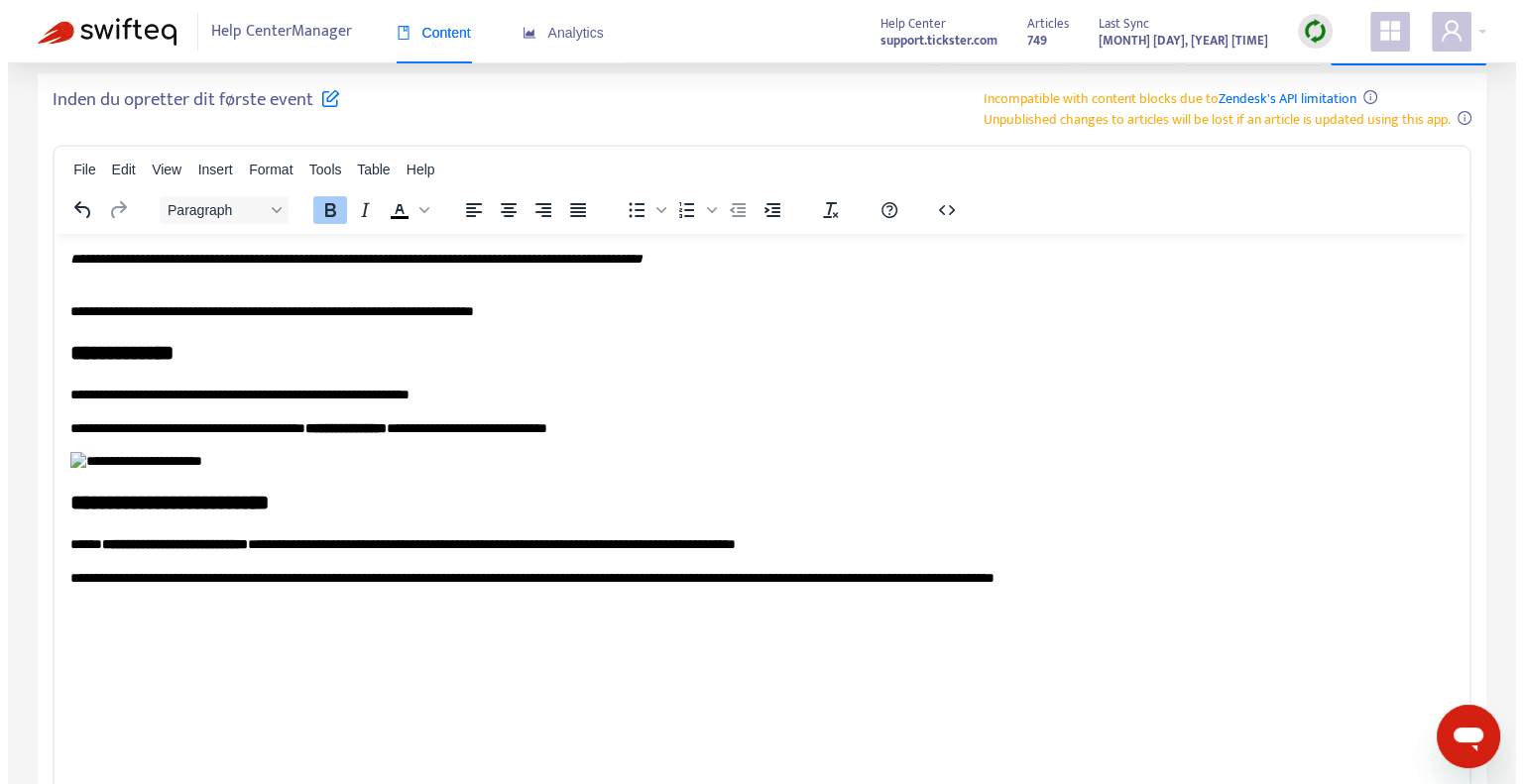 scroll, scrollTop: 0, scrollLeft: 0, axis: both 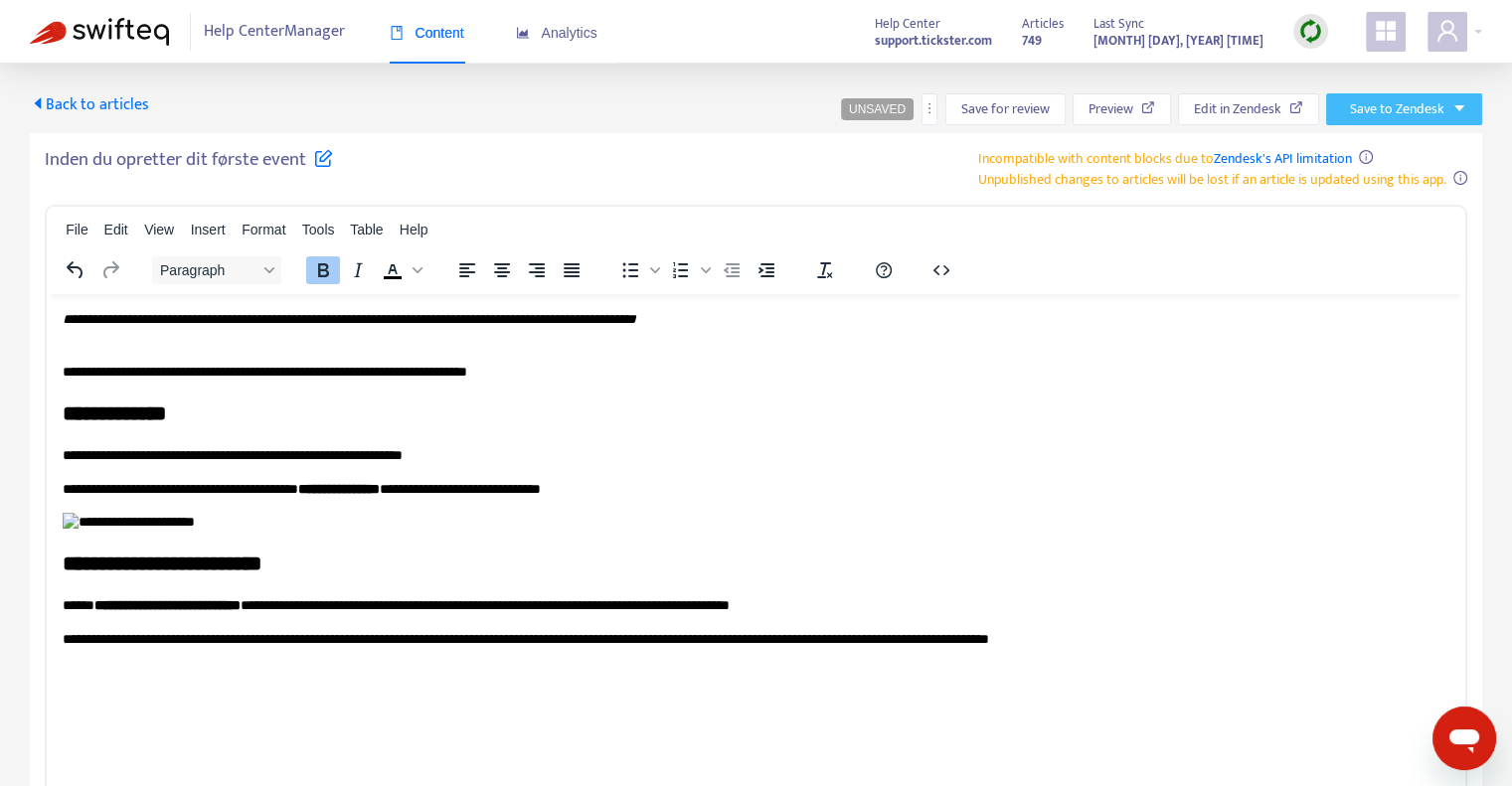 click on "Save to Zendesk" at bounding box center [1397, 109] 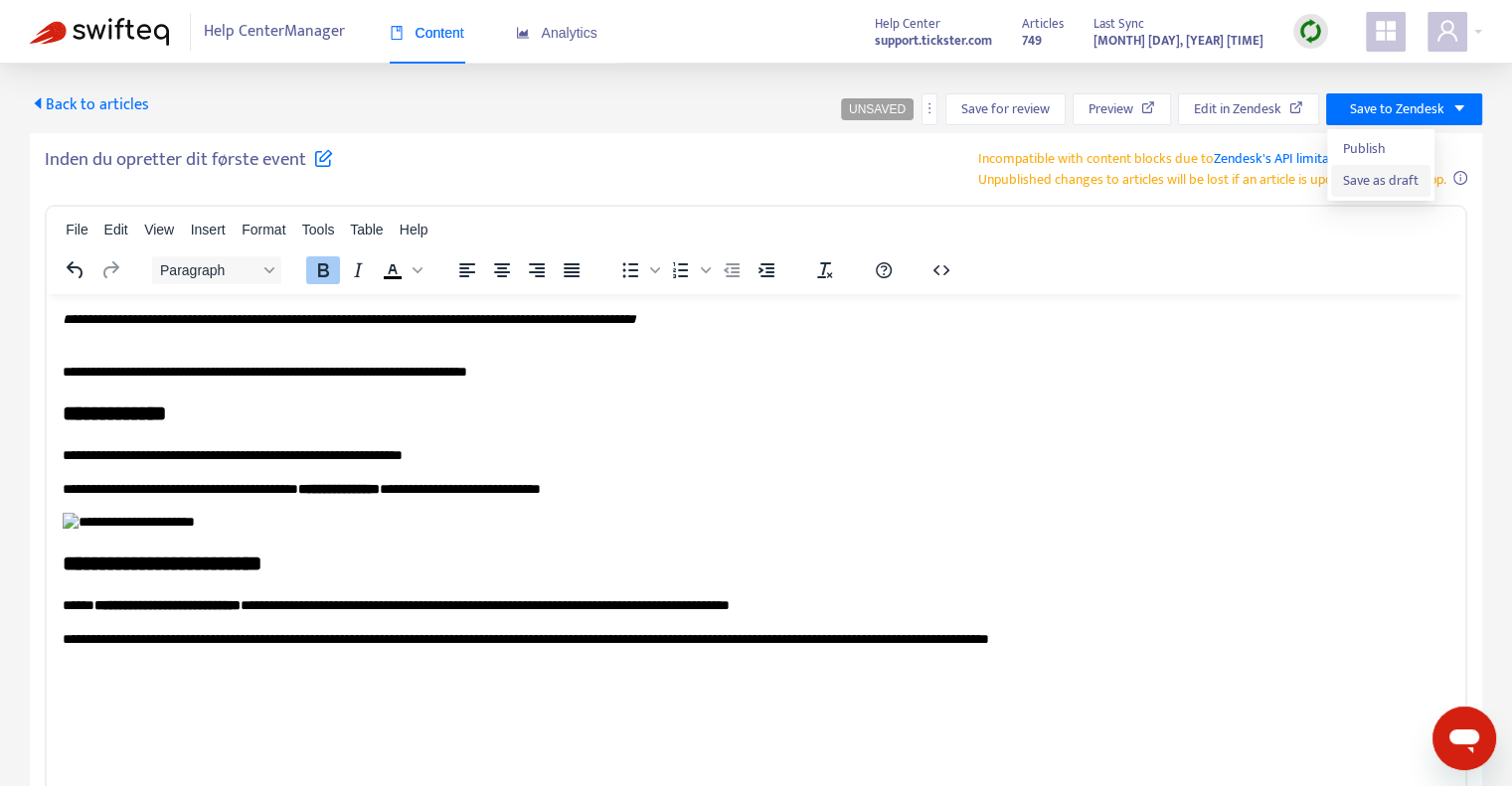 click on "Save as draft" at bounding box center [1381, 181] 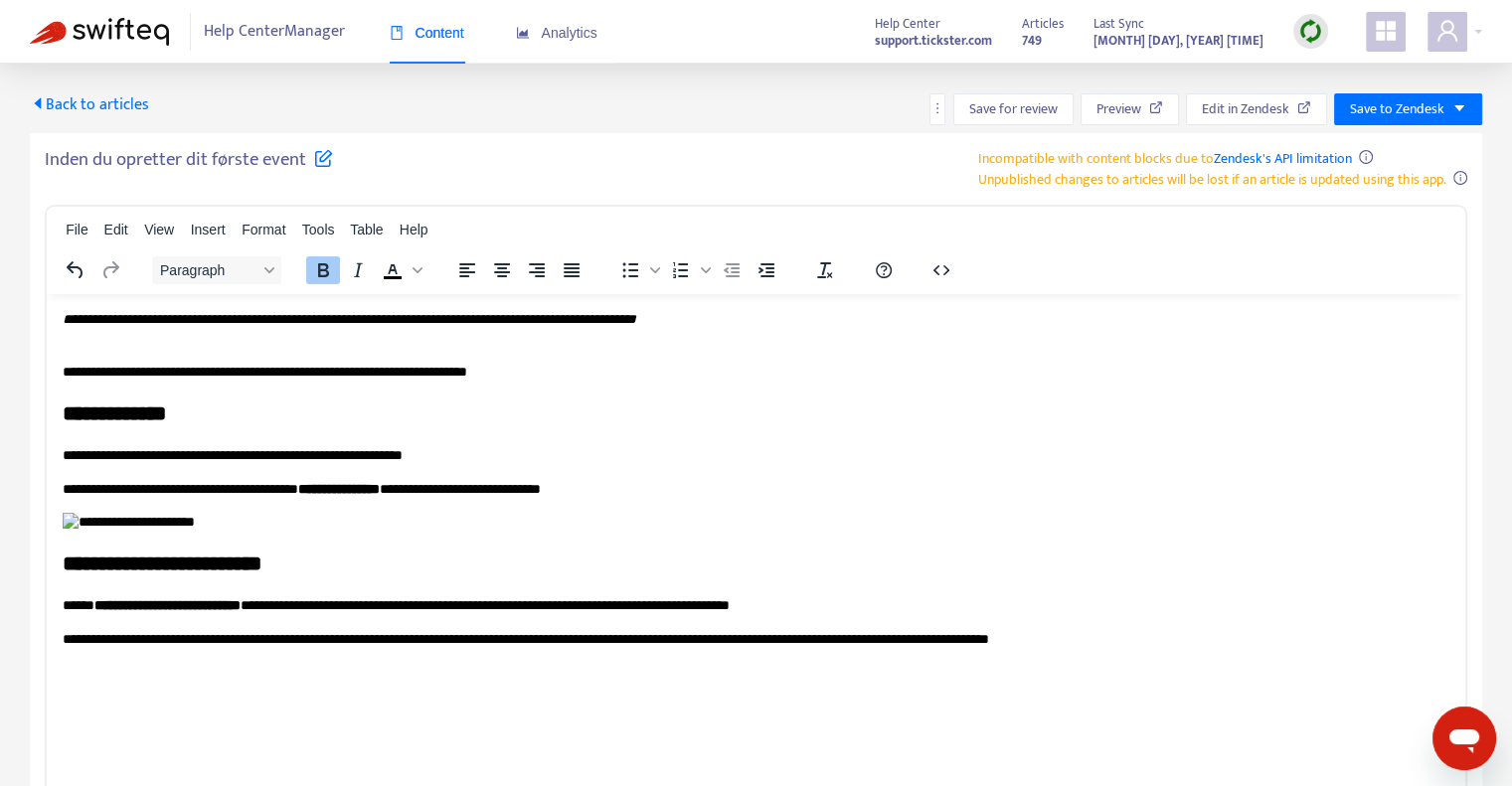 click on "Back to articles" at bounding box center (89, 104) 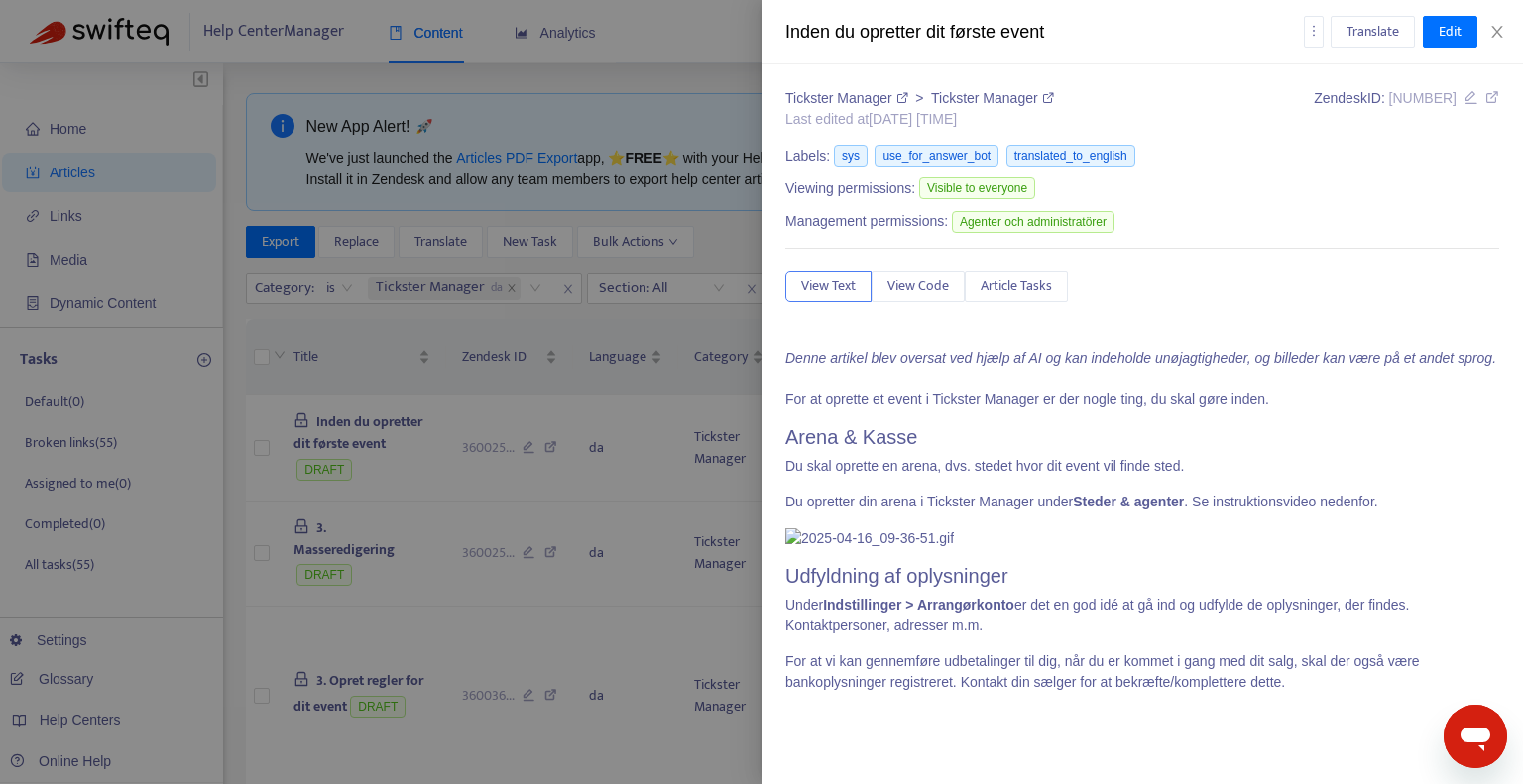 type on "**********" 